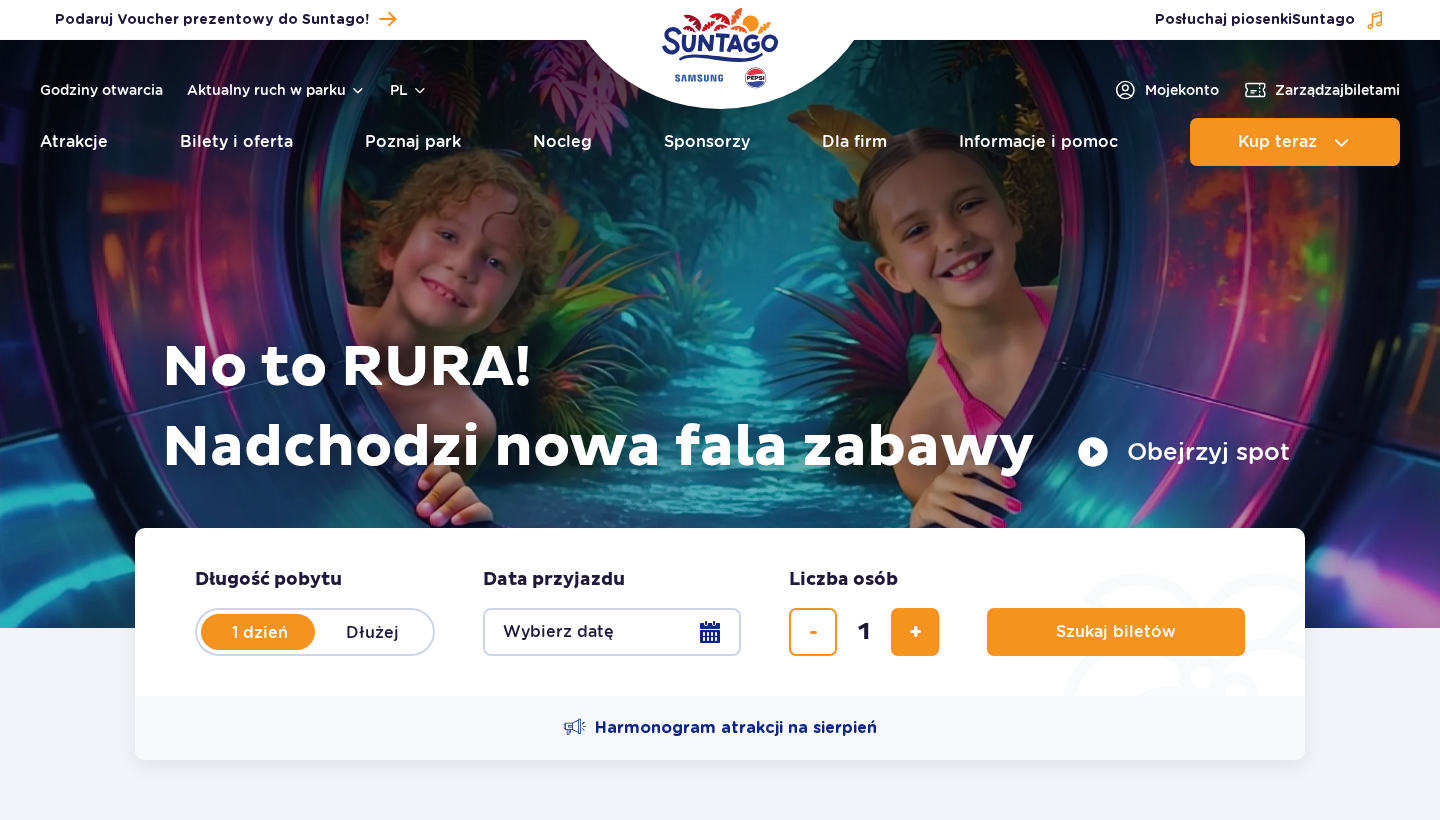 scroll, scrollTop: 0, scrollLeft: 0, axis: both 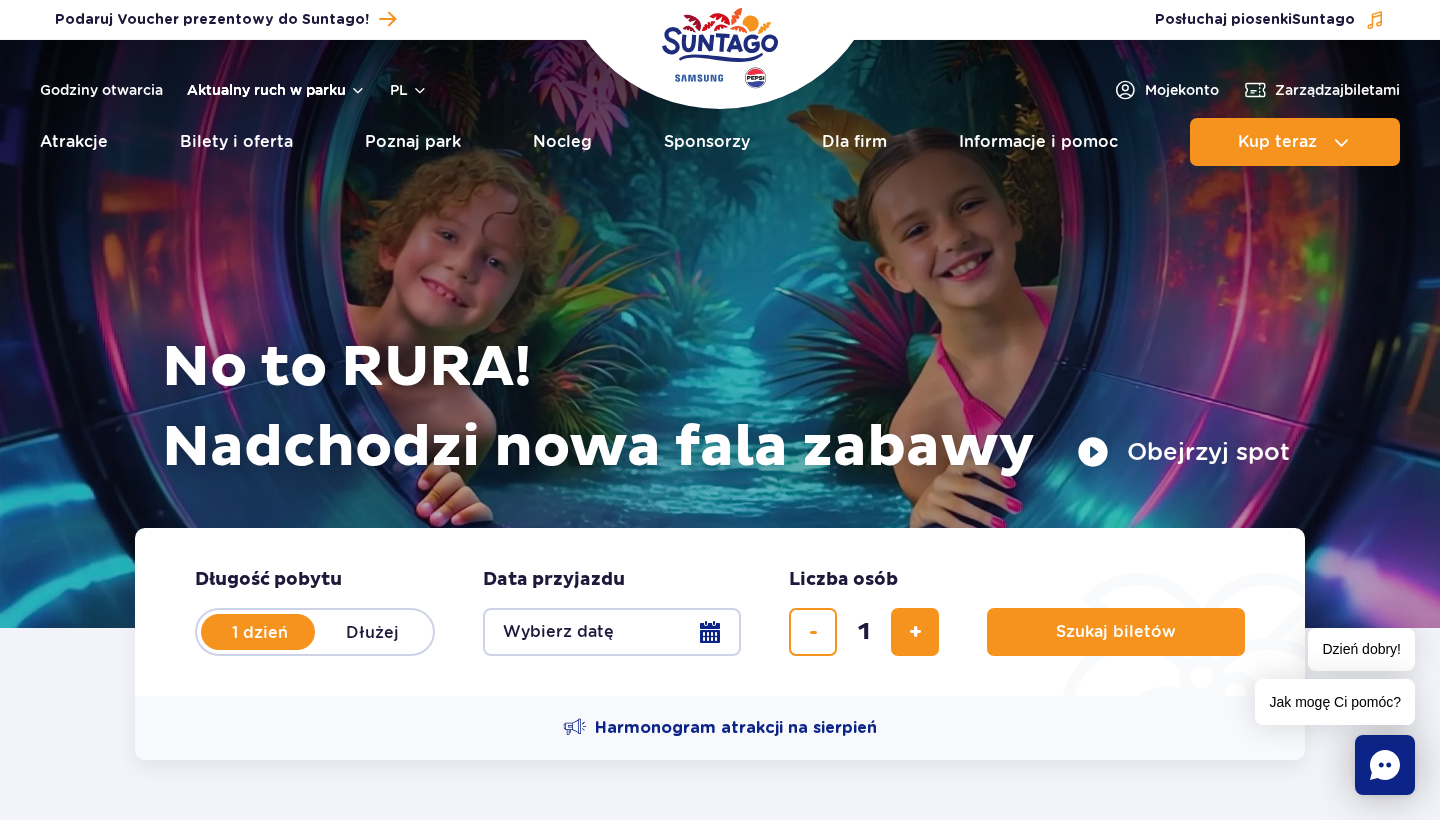click on "Aktualny ruch w parku" at bounding box center [276, 90] 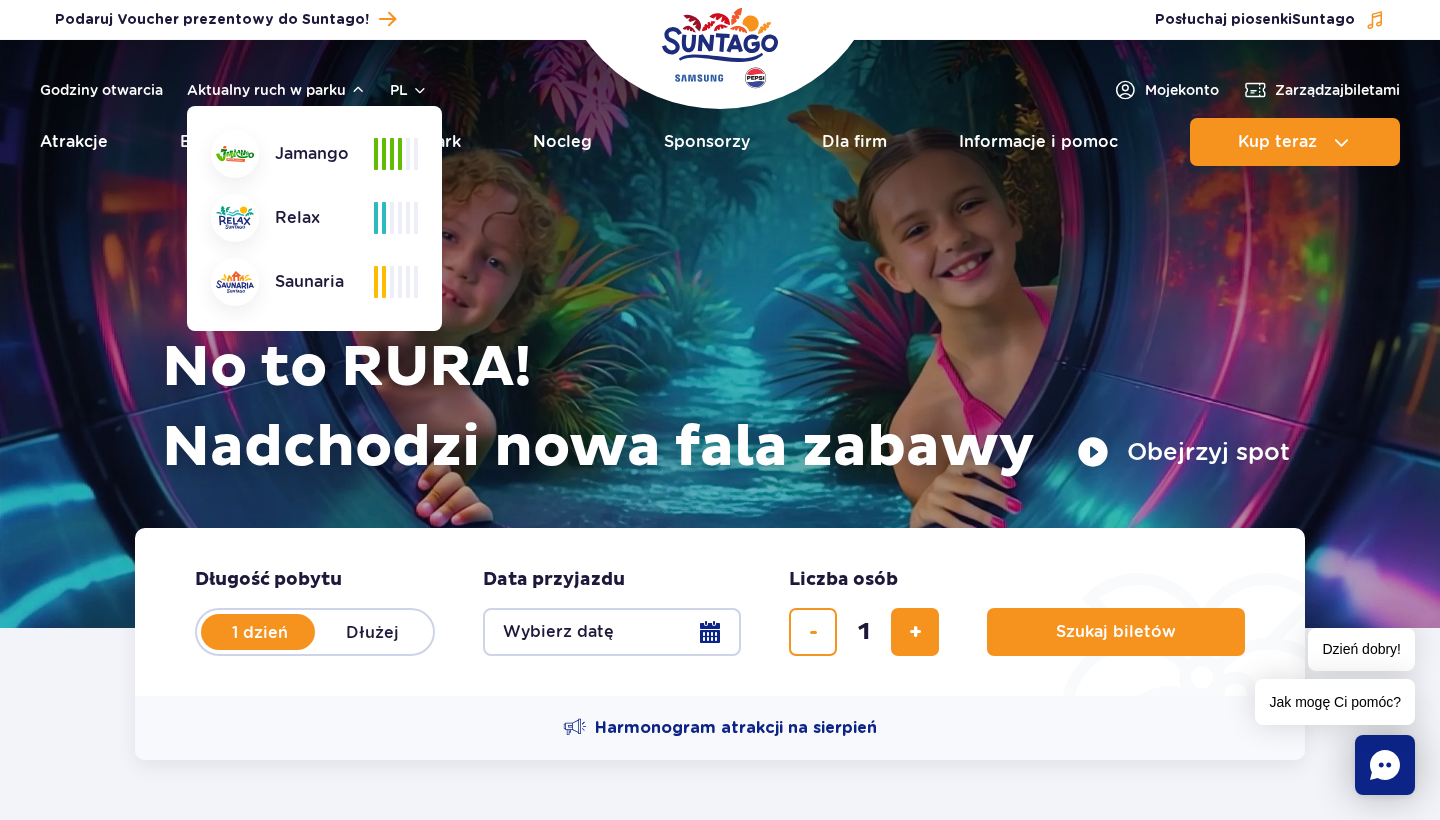 click at bounding box center [400, 154] 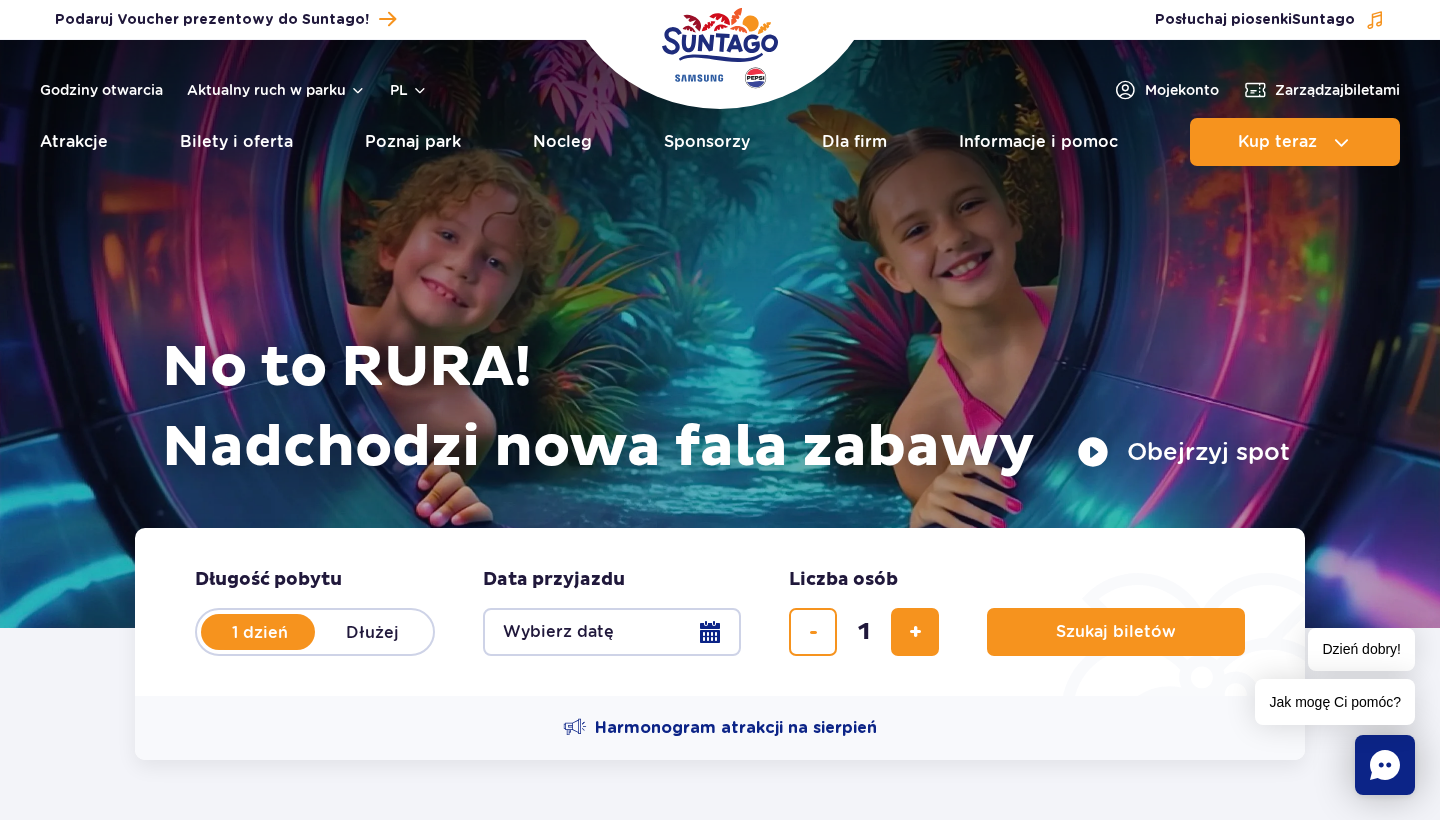 scroll, scrollTop: 0, scrollLeft: 0, axis: both 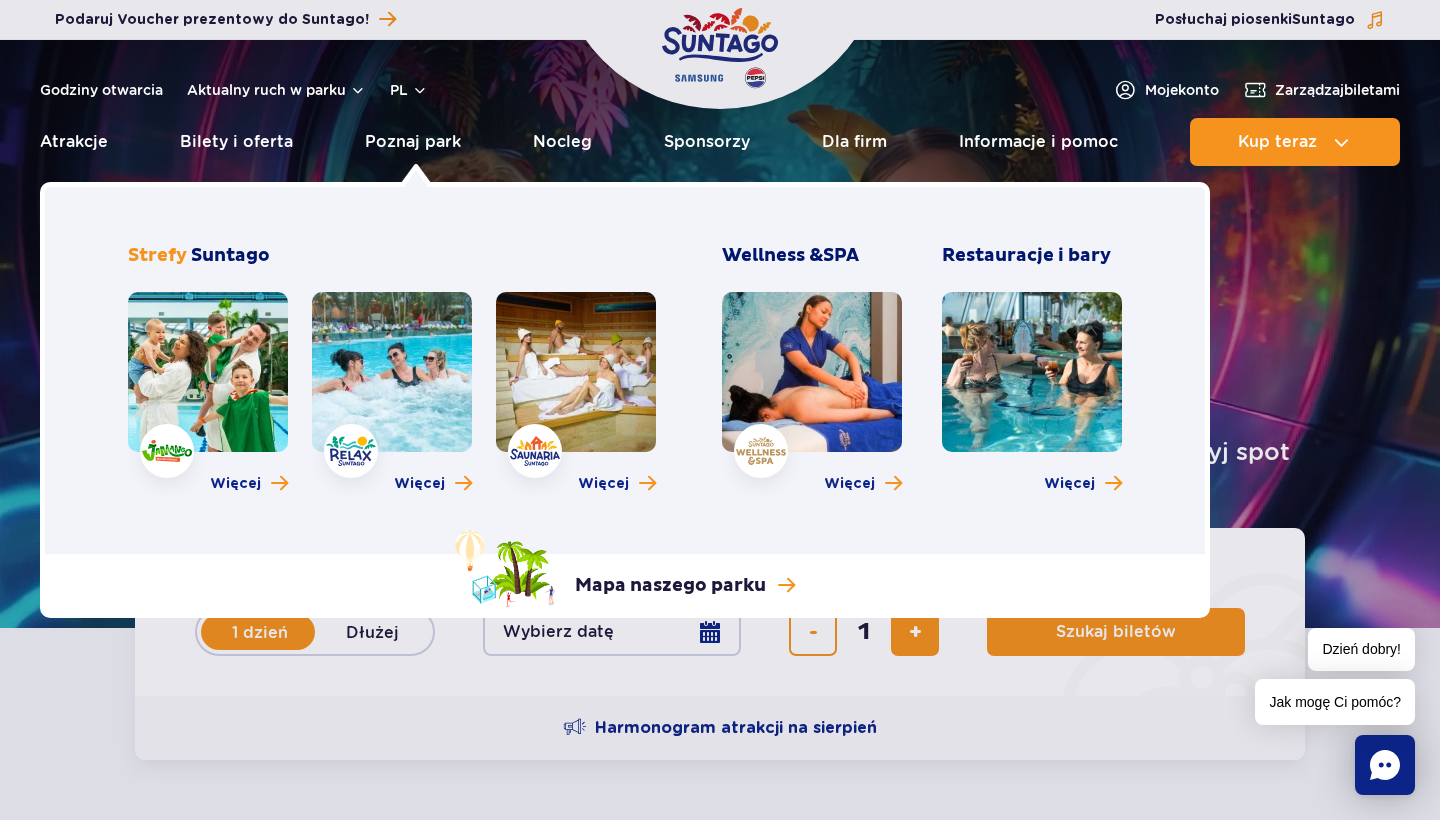 click at bounding box center [392, 372] 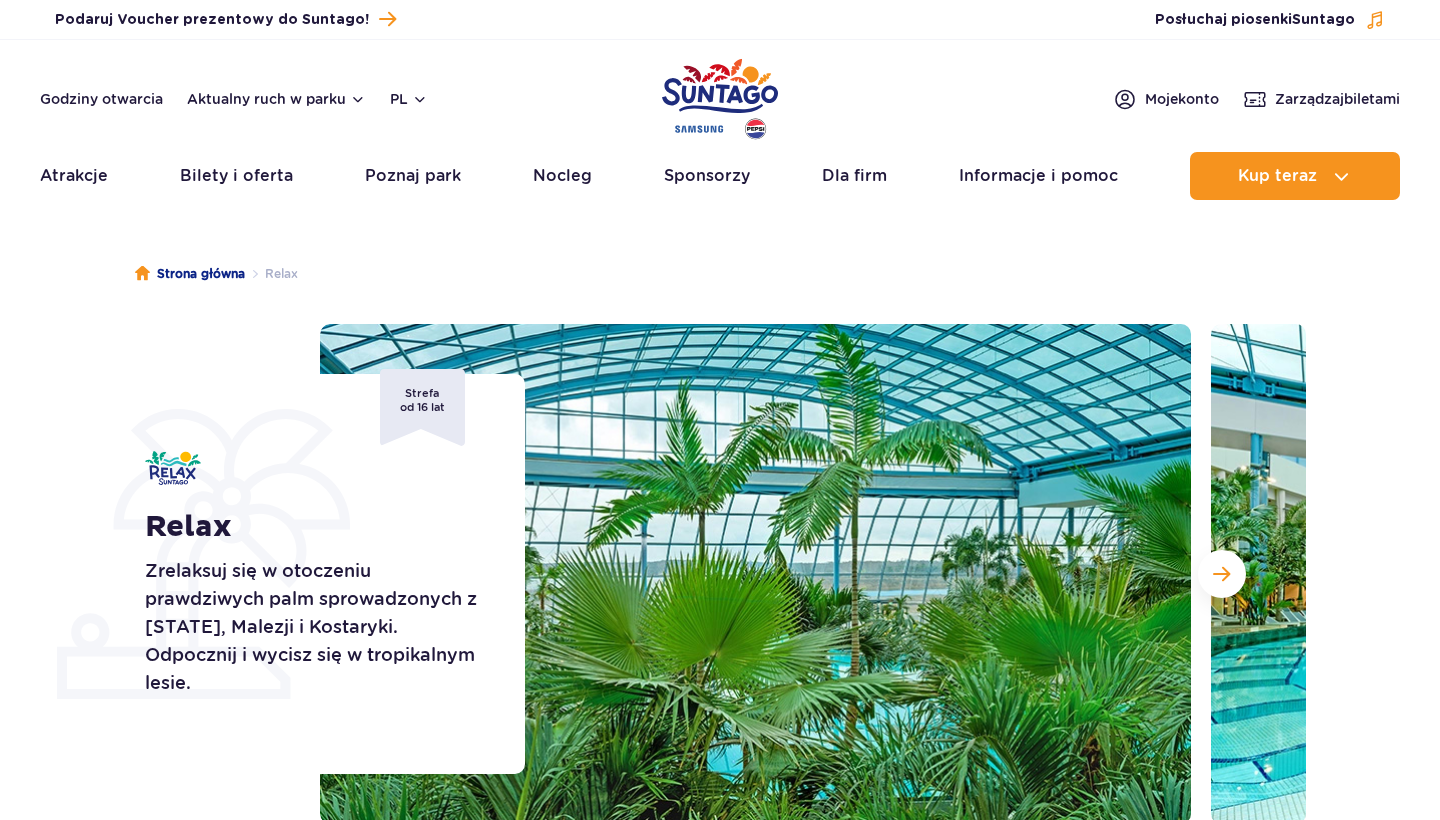 scroll, scrollTop: 0, scrollLeft: 0, axis: both 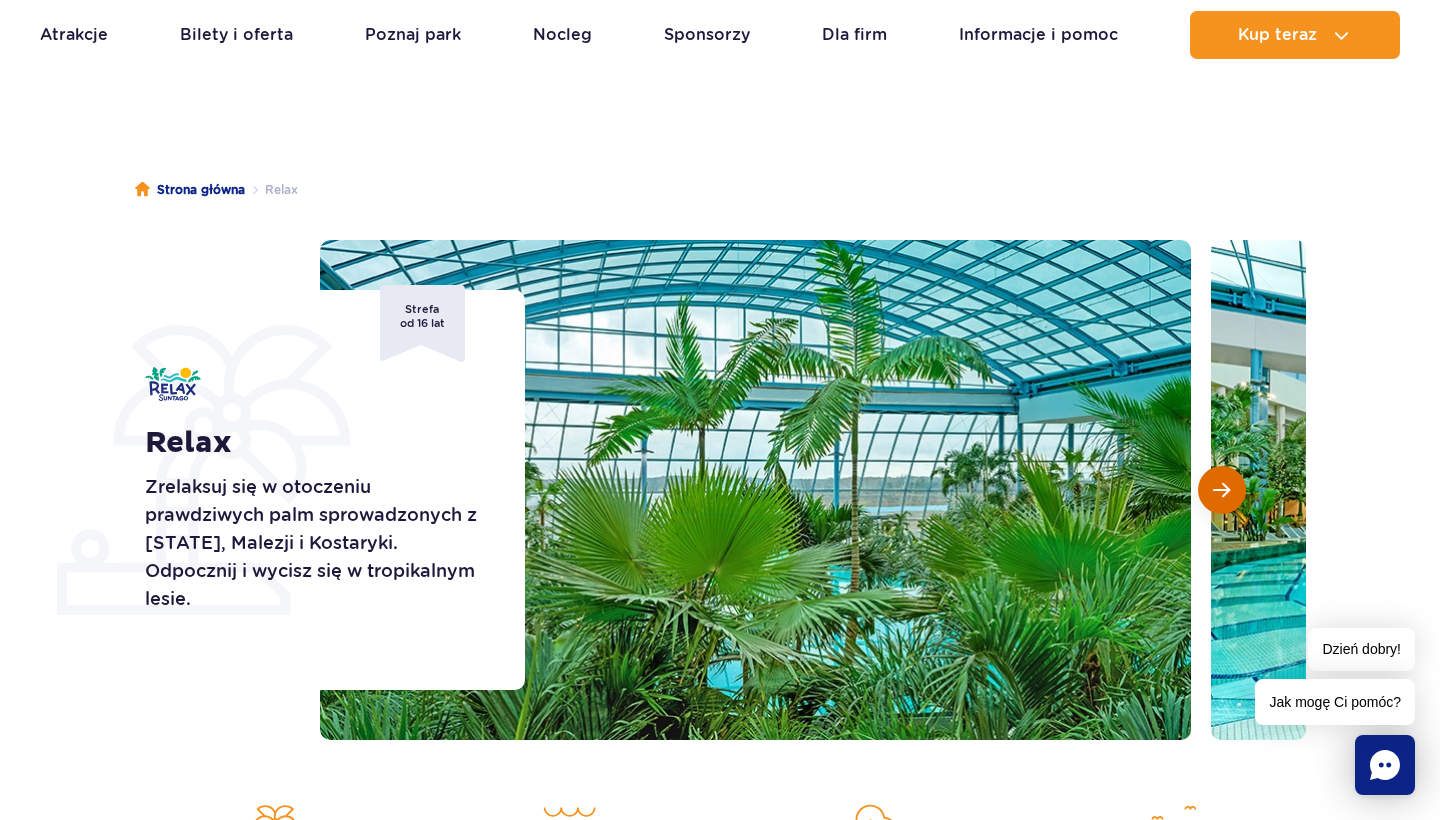 click at bounding box center [1222, 490] 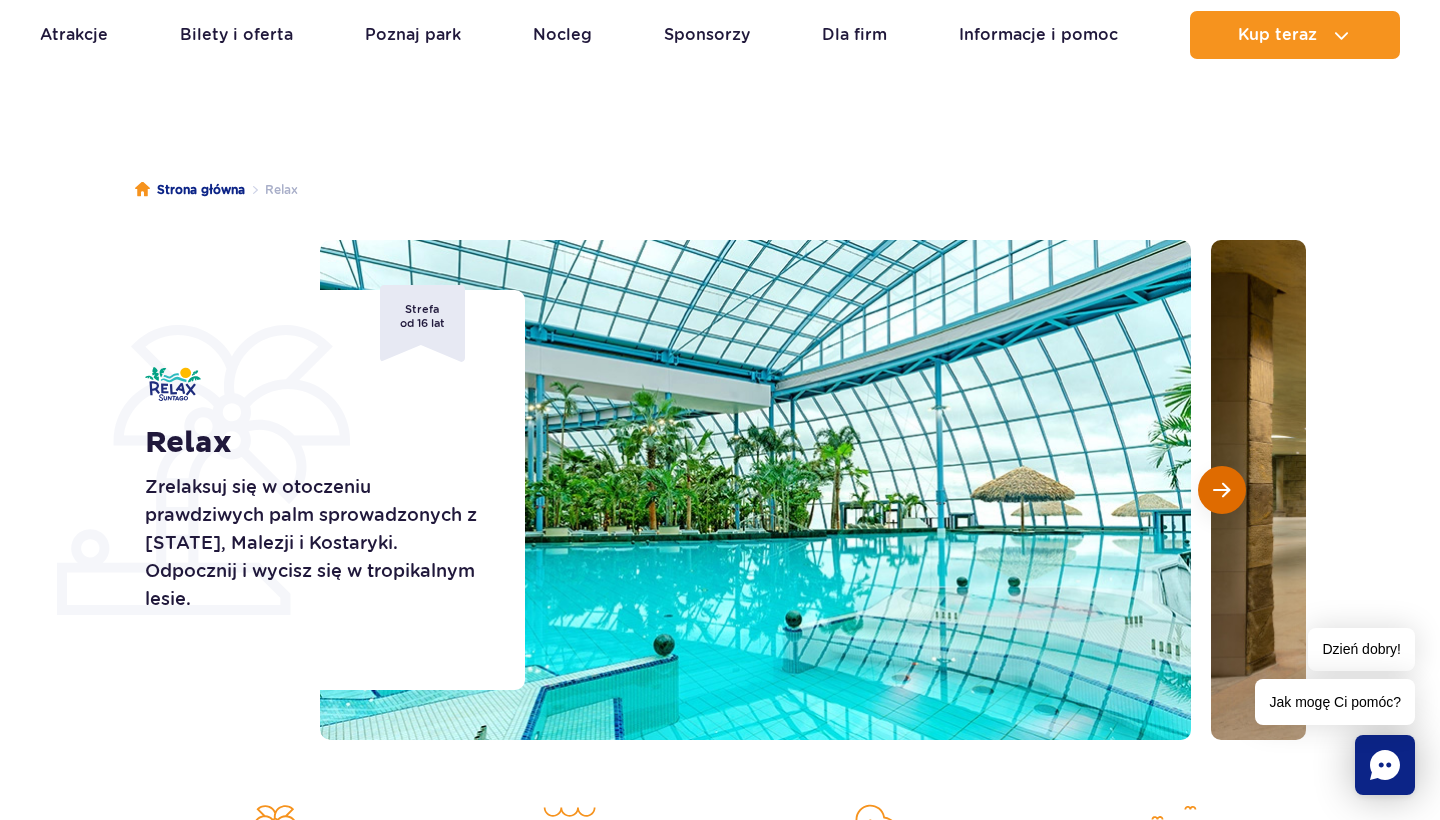 click at bounding box center (1222, 490) 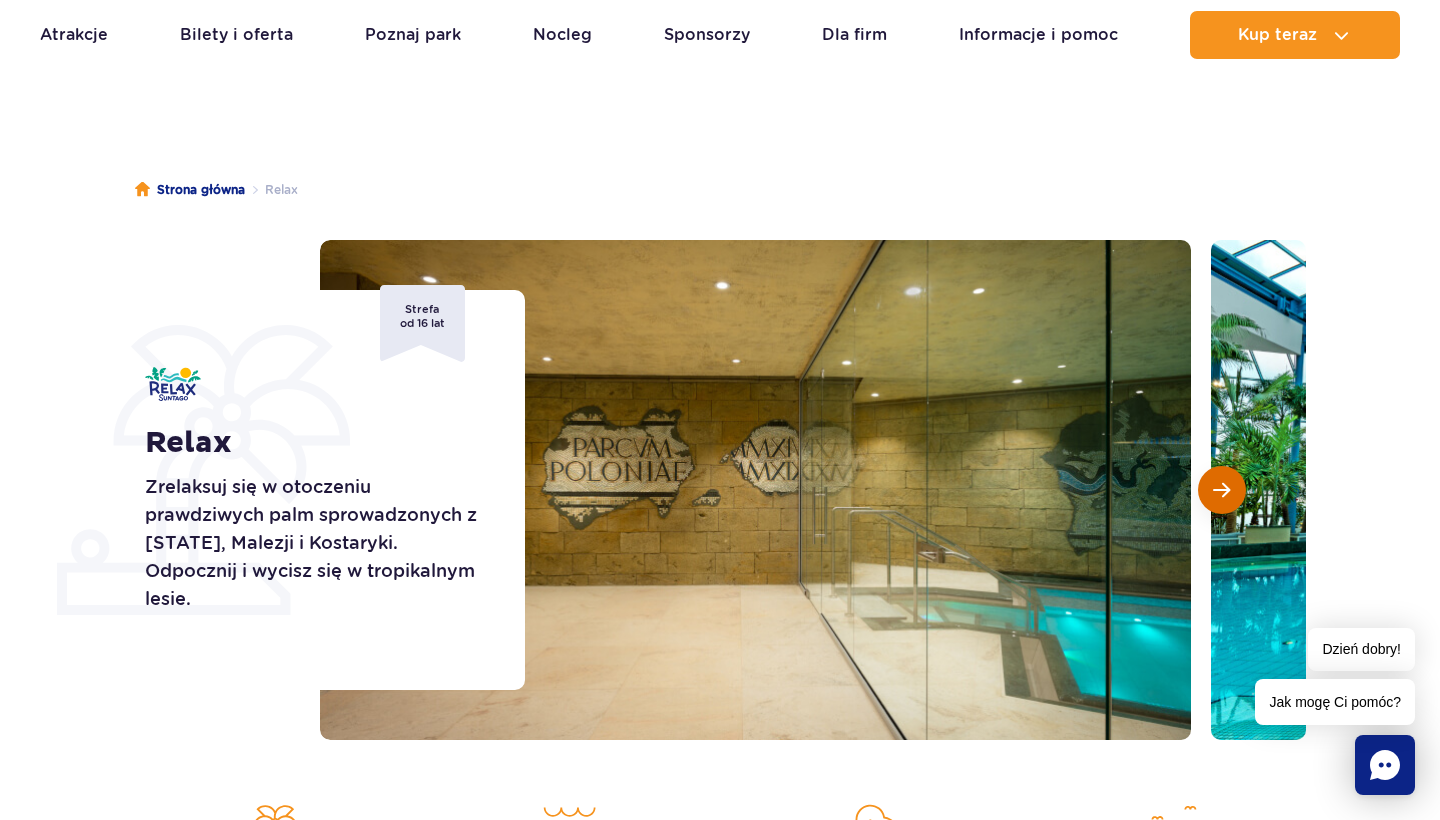 click at bounding box center (1222, 490) 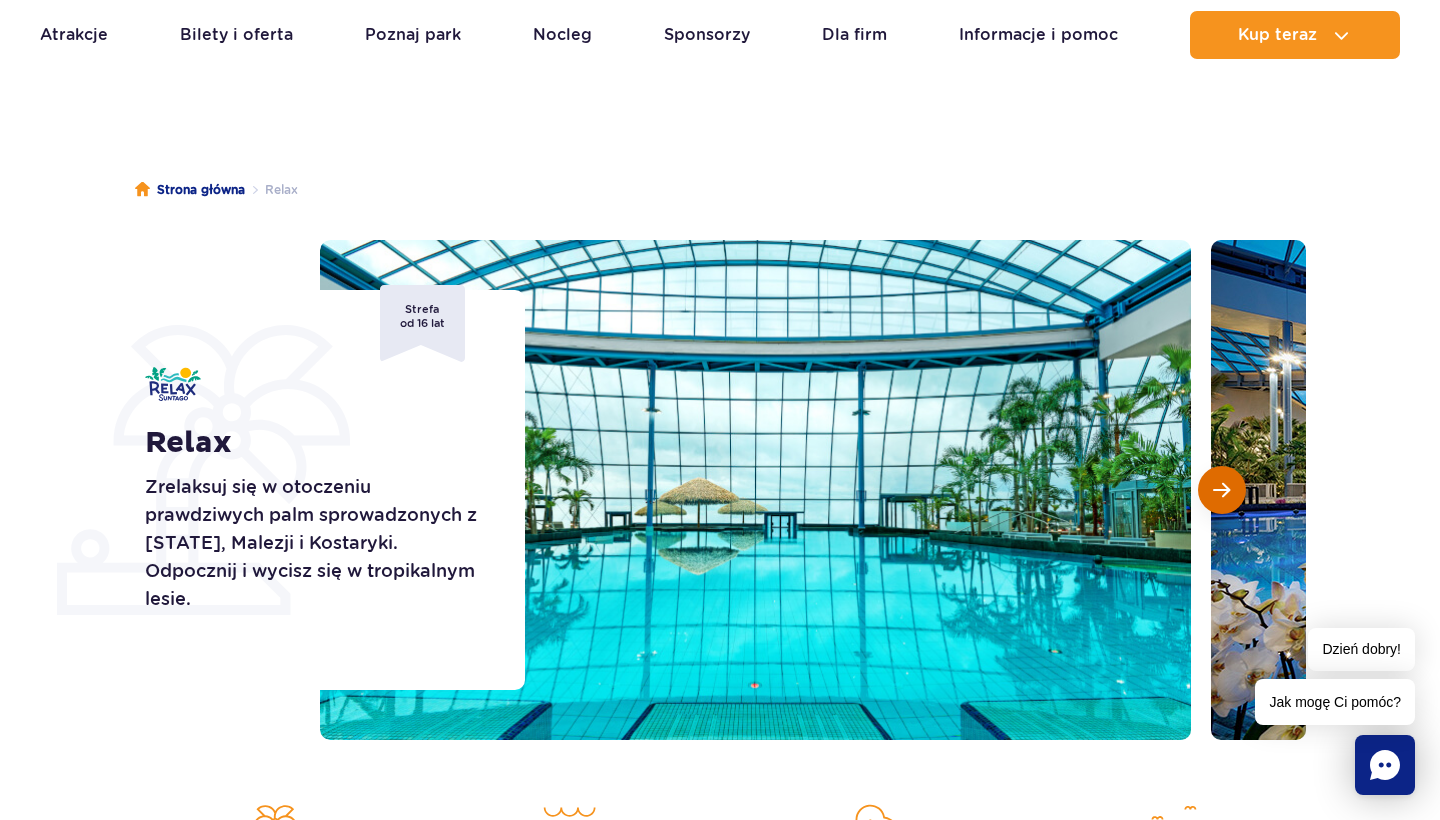click at bounding box center (1222, 490) 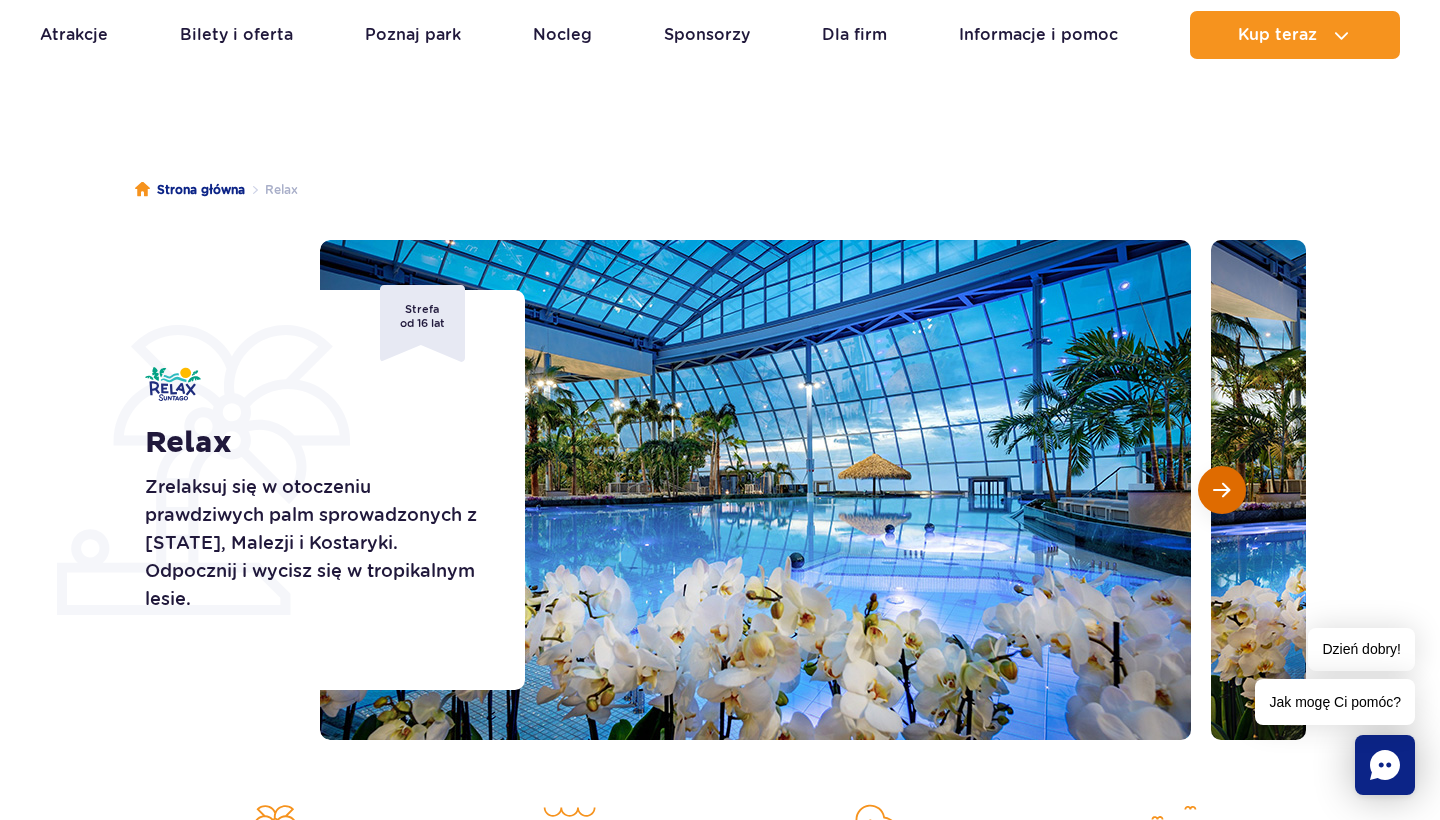 click at bounding box center (1222, 490) 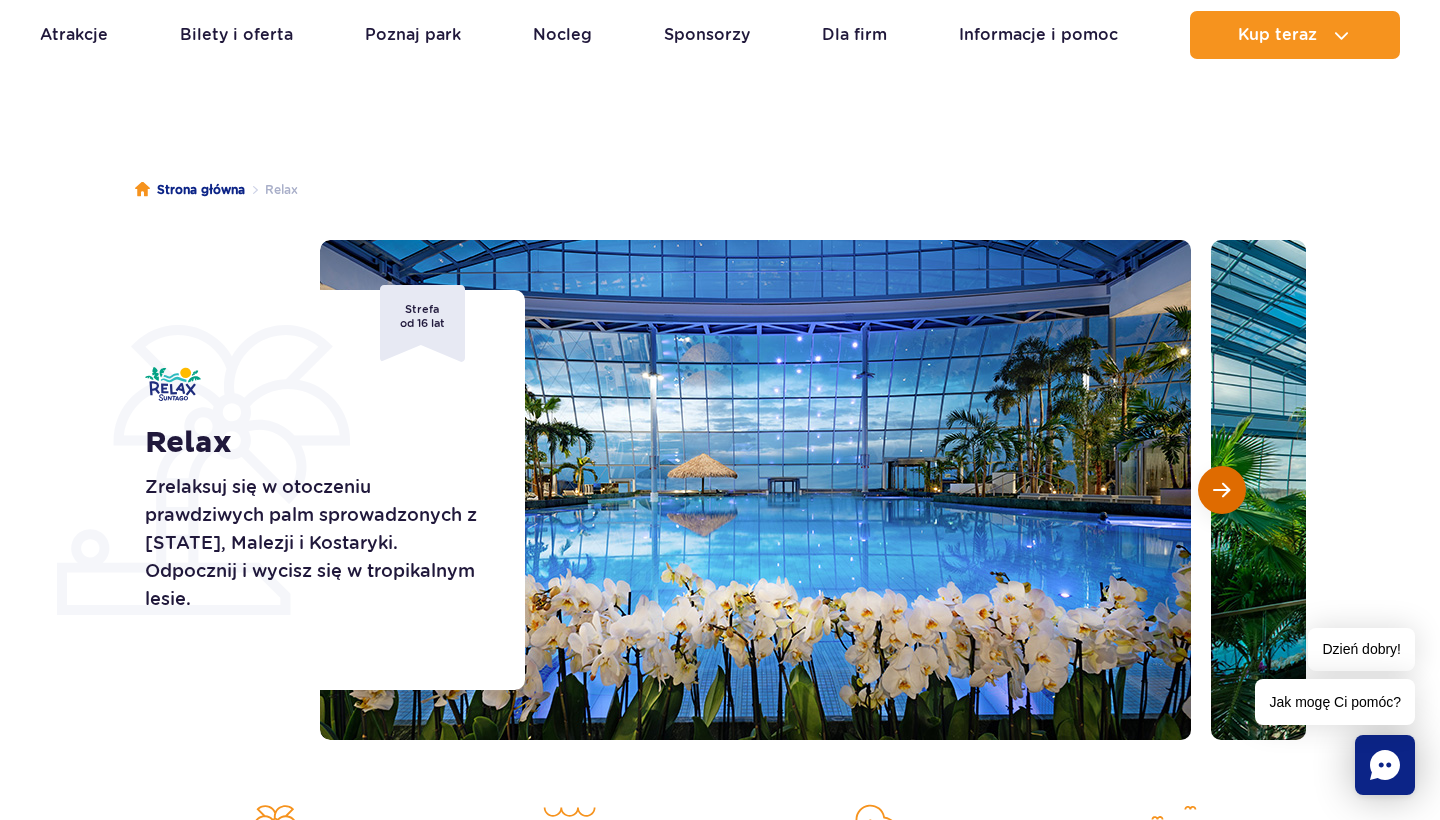 click at bounding box center [1222, 490] 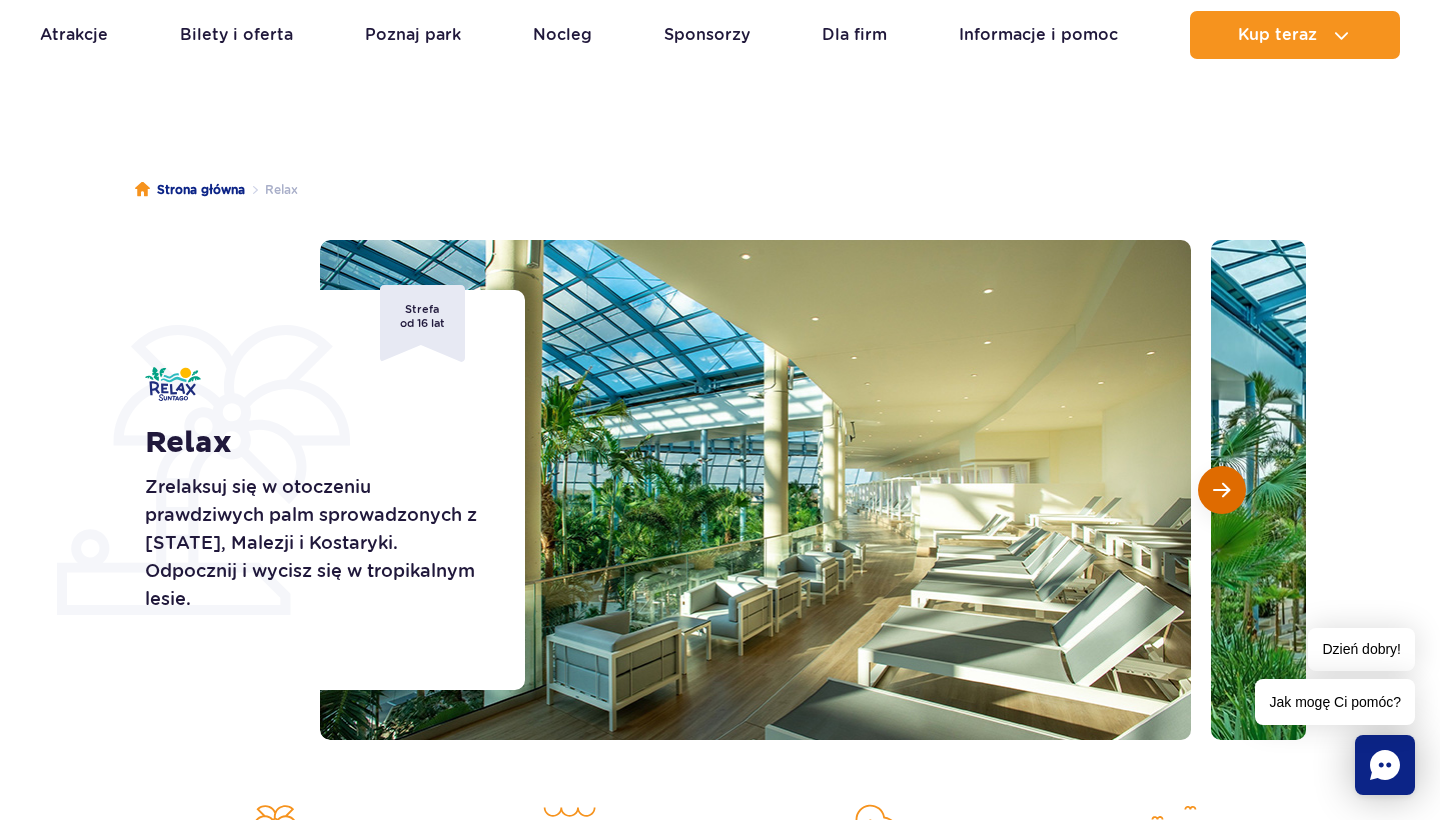 click at bounding box center [1222, 490] 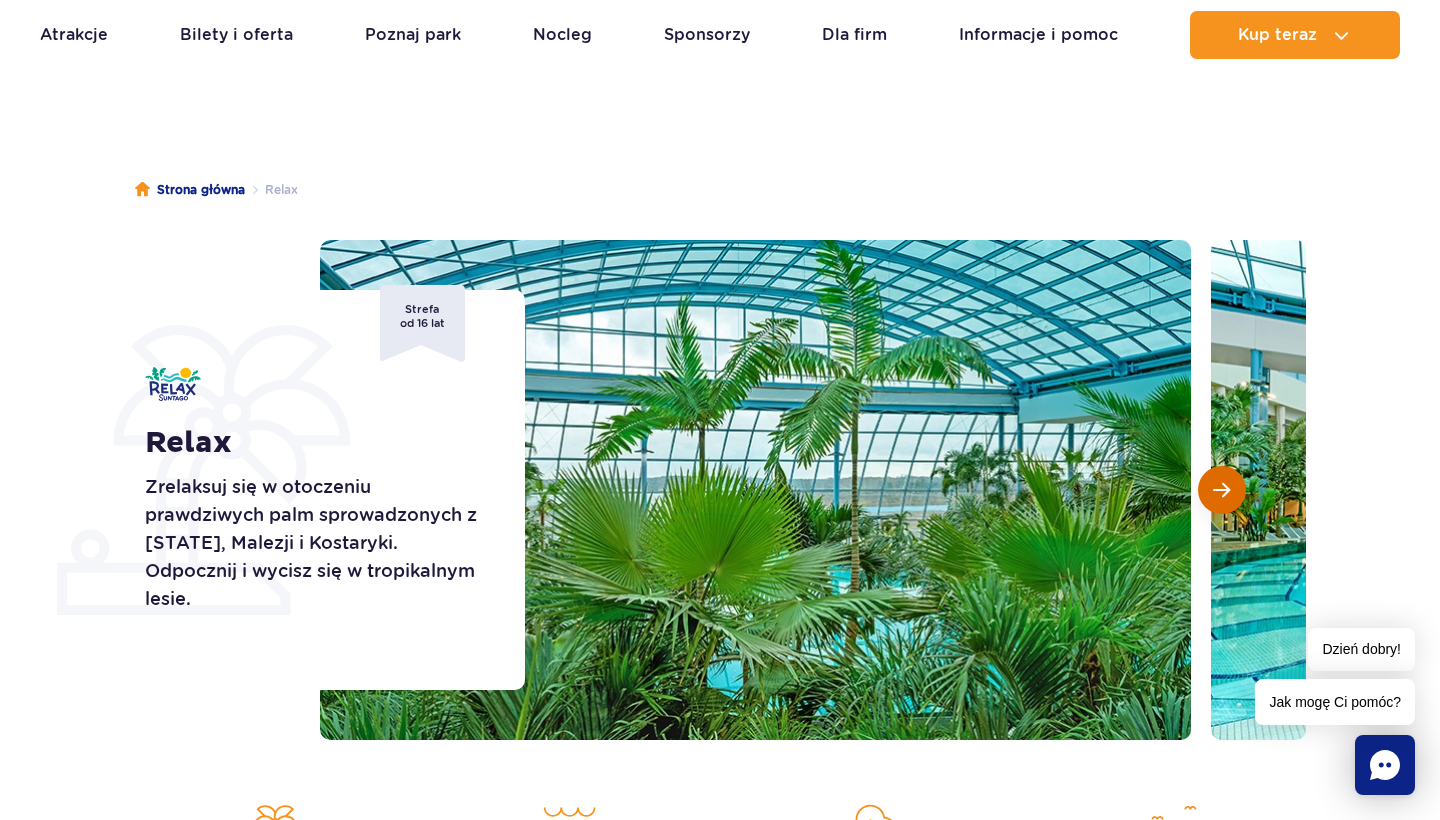 click at bounding box center (1222, 490) 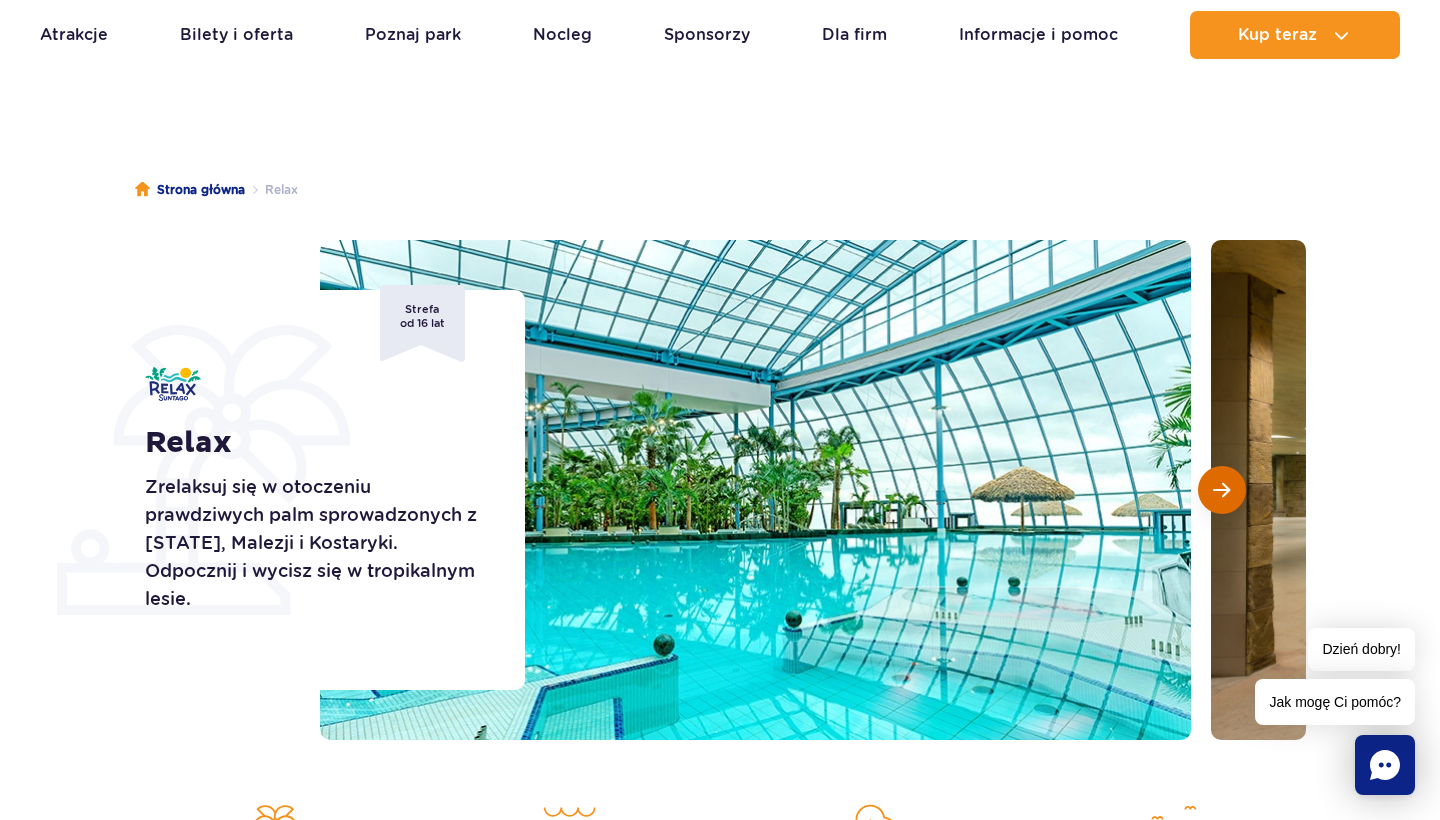 click at bounding box center (1222, 490) 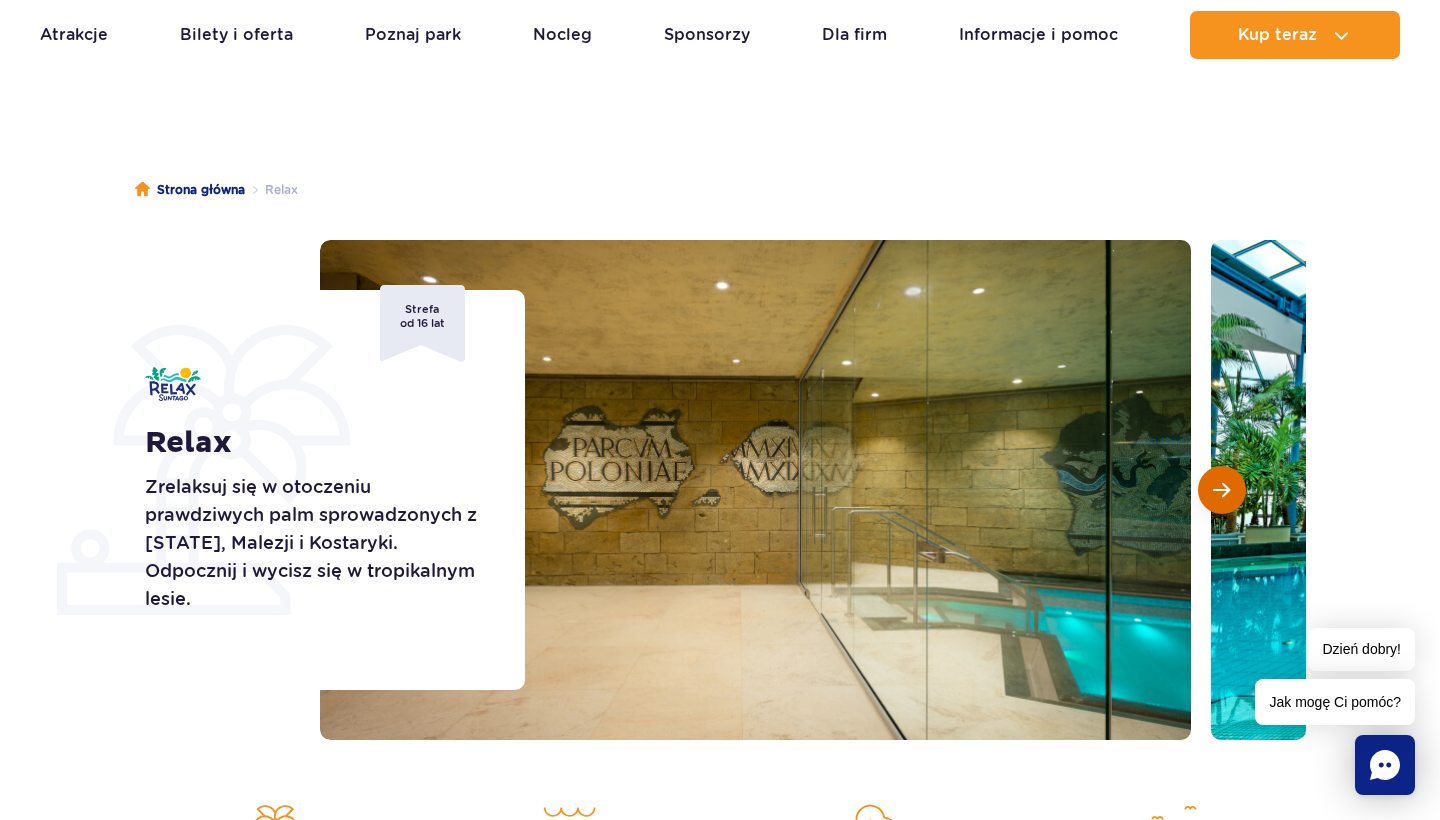 click at bounding box center [1222, 490] 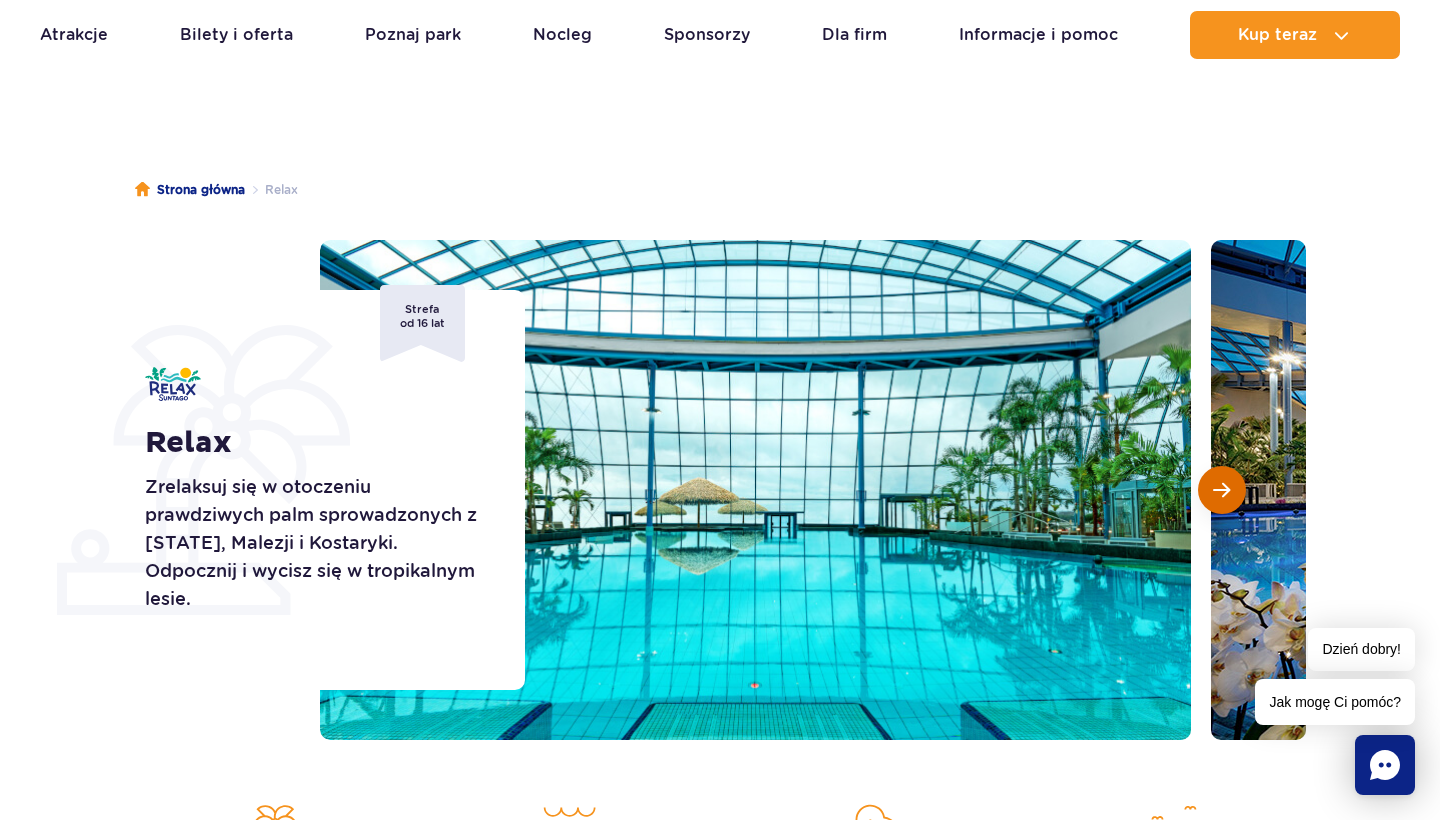 click at bounding box center (1222, 490) 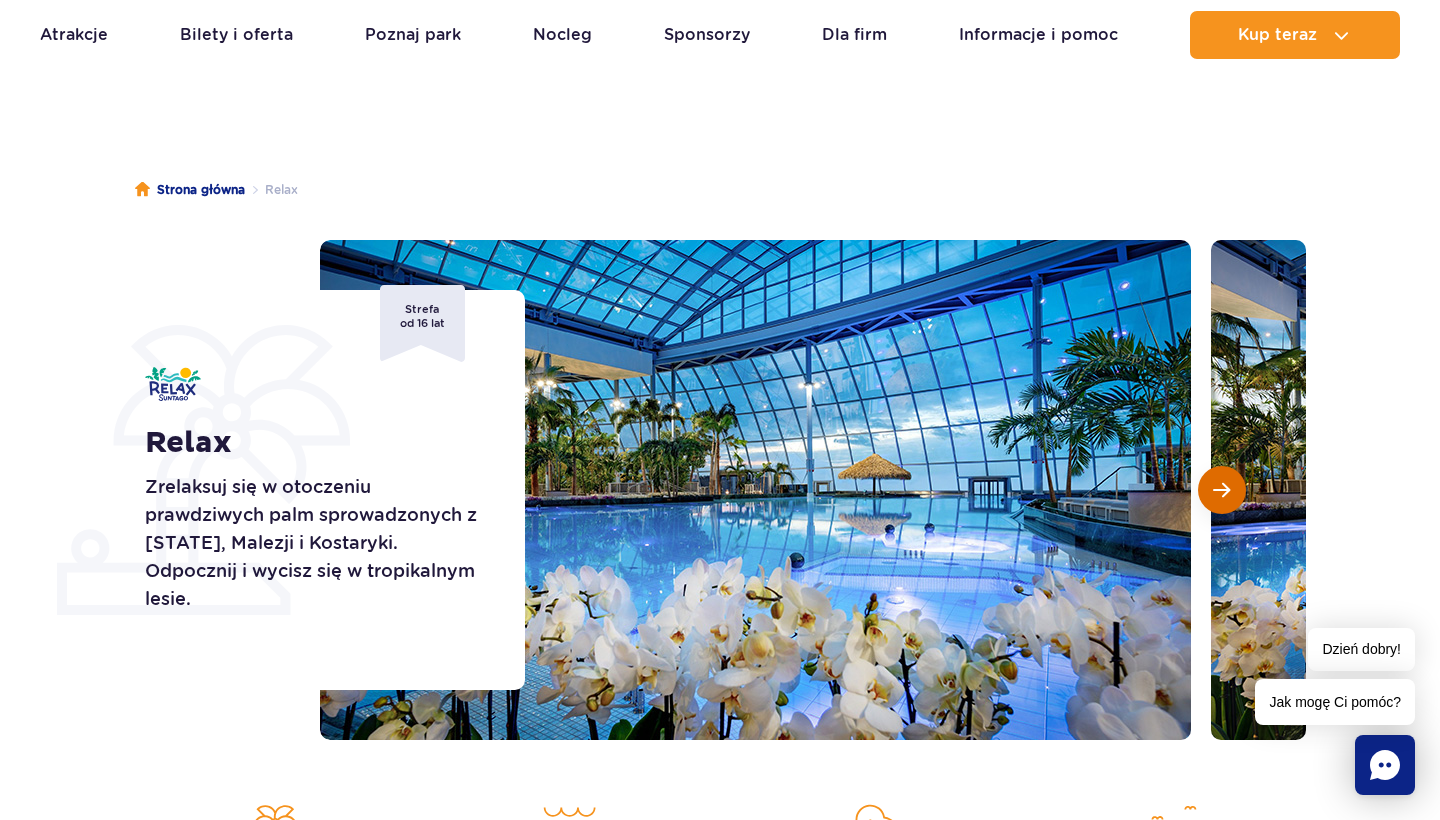 click at bounding box center (1222, 490) 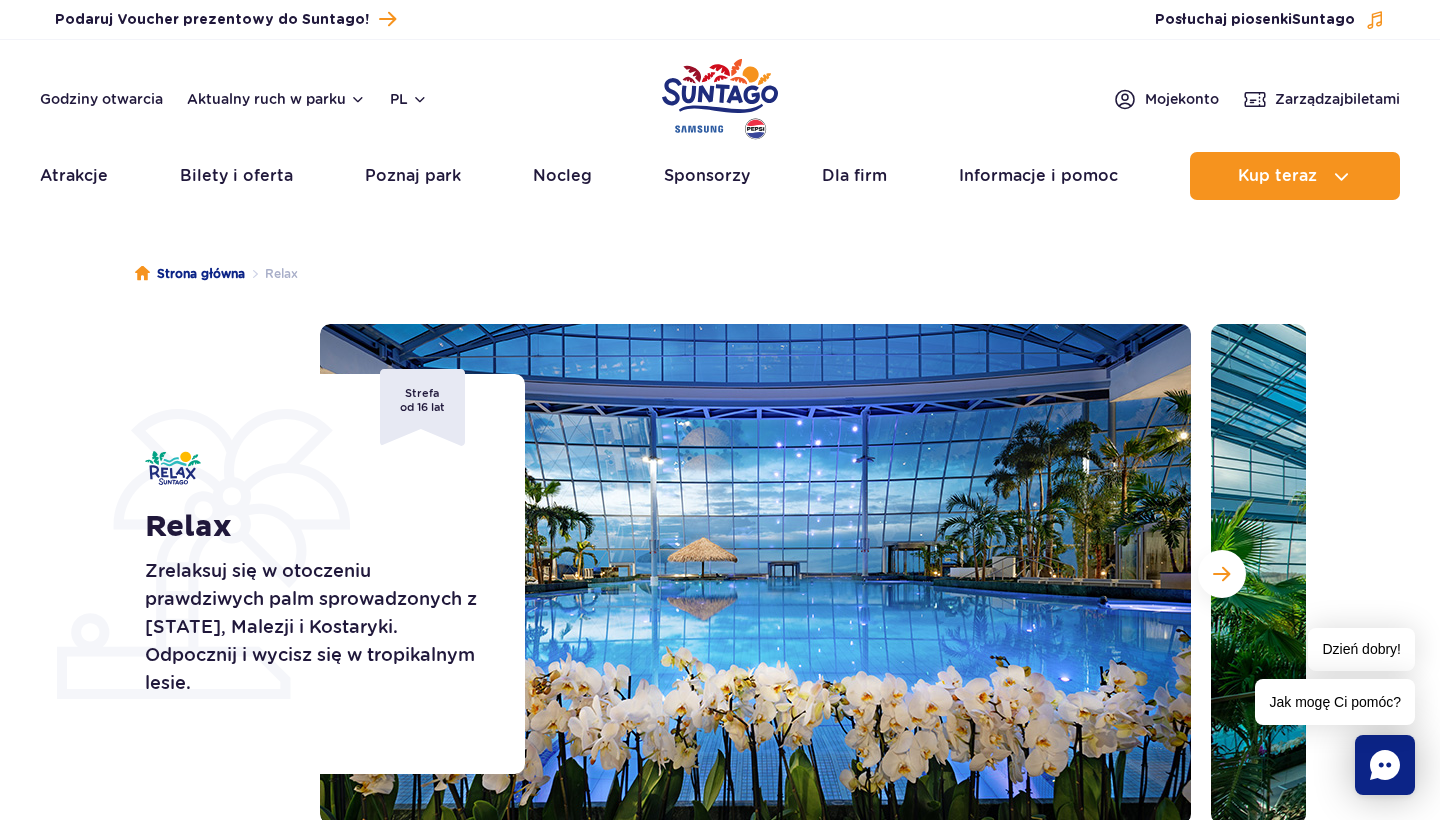 scroll, scrollTop: 0, scrollLeft: 0, axis: both 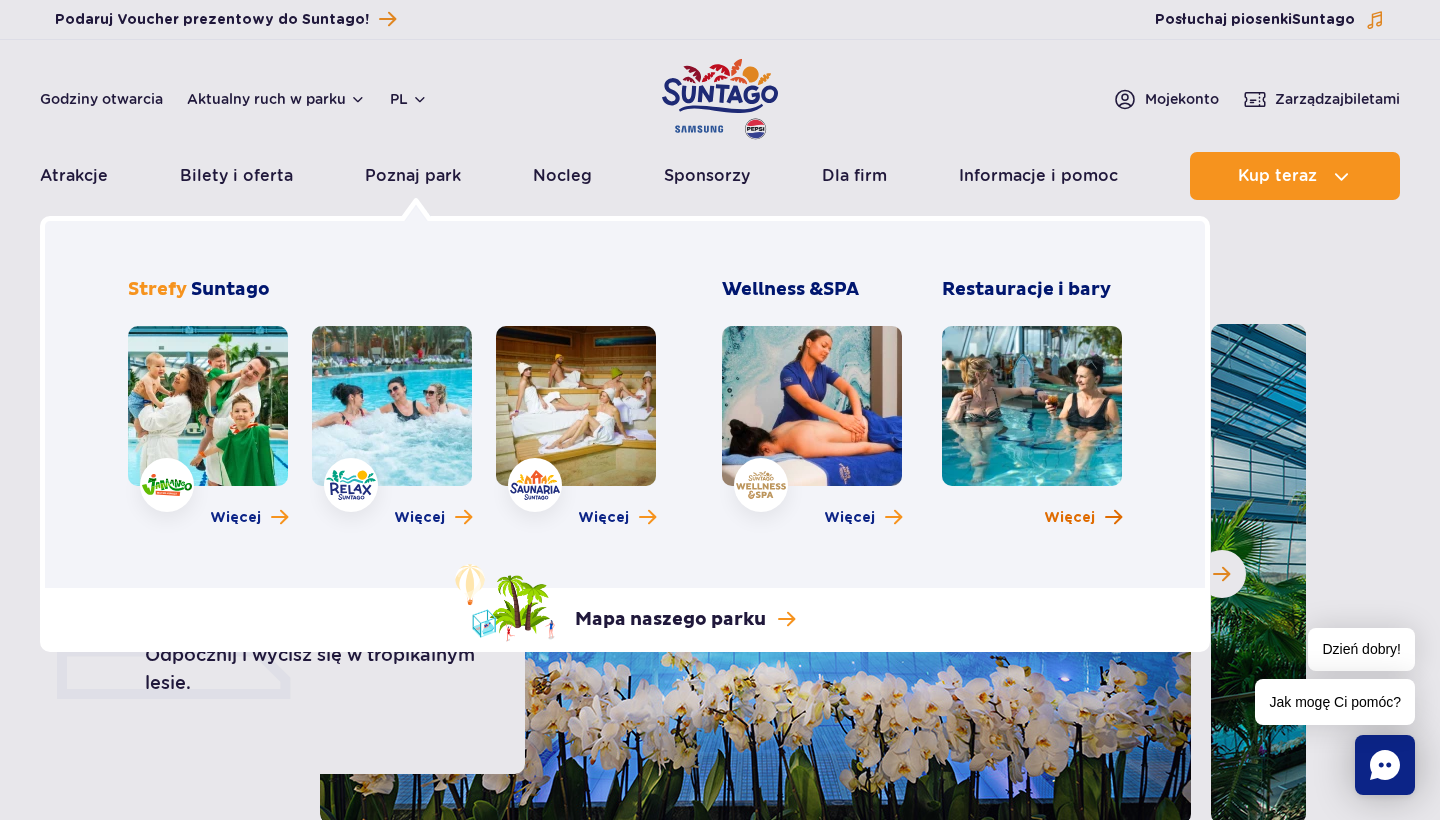 click on "Więcej" at bounding box center [1069, 518] 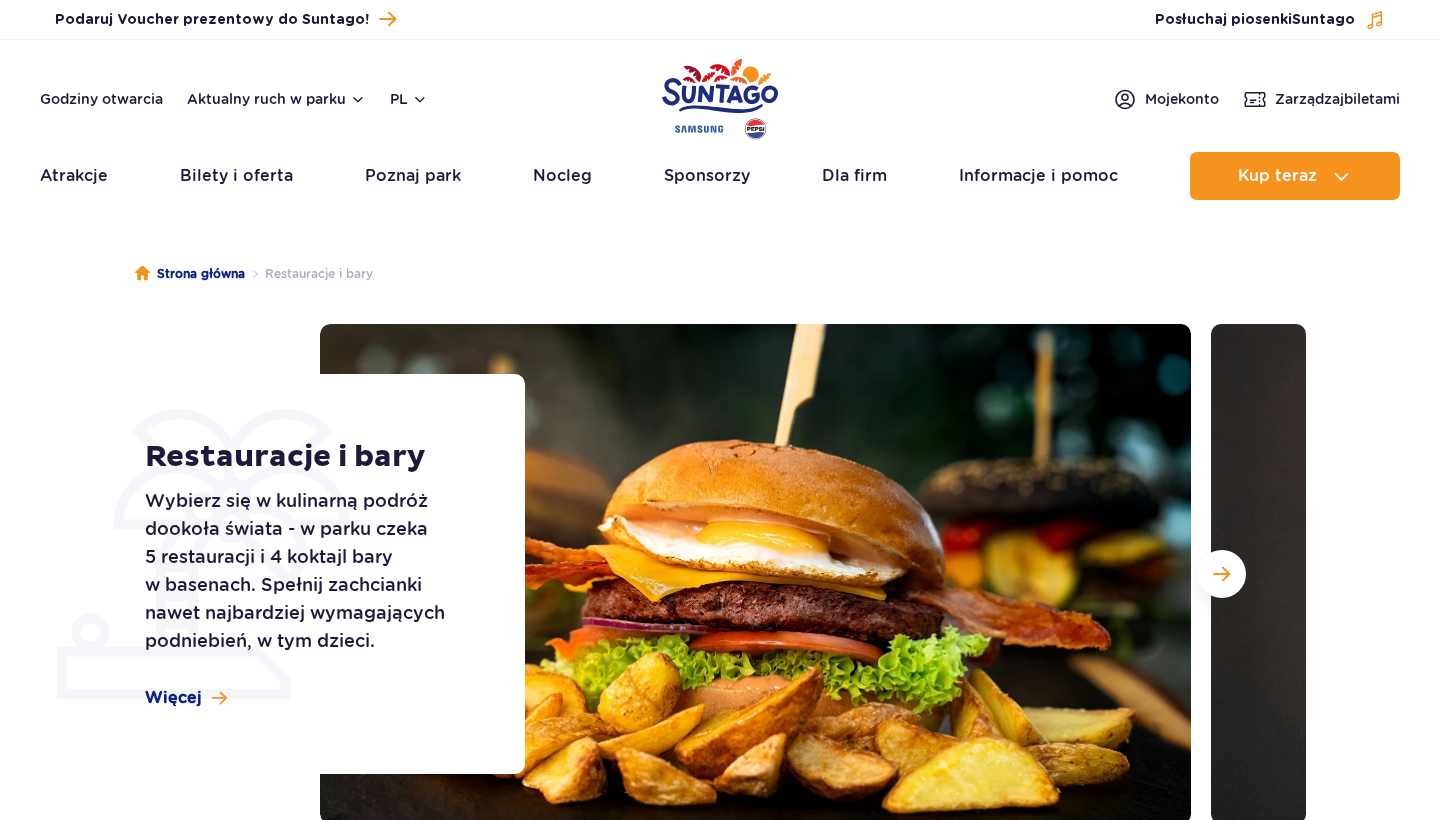 scroll, scrollTop: 0, scrollLeft: 0, axis: both 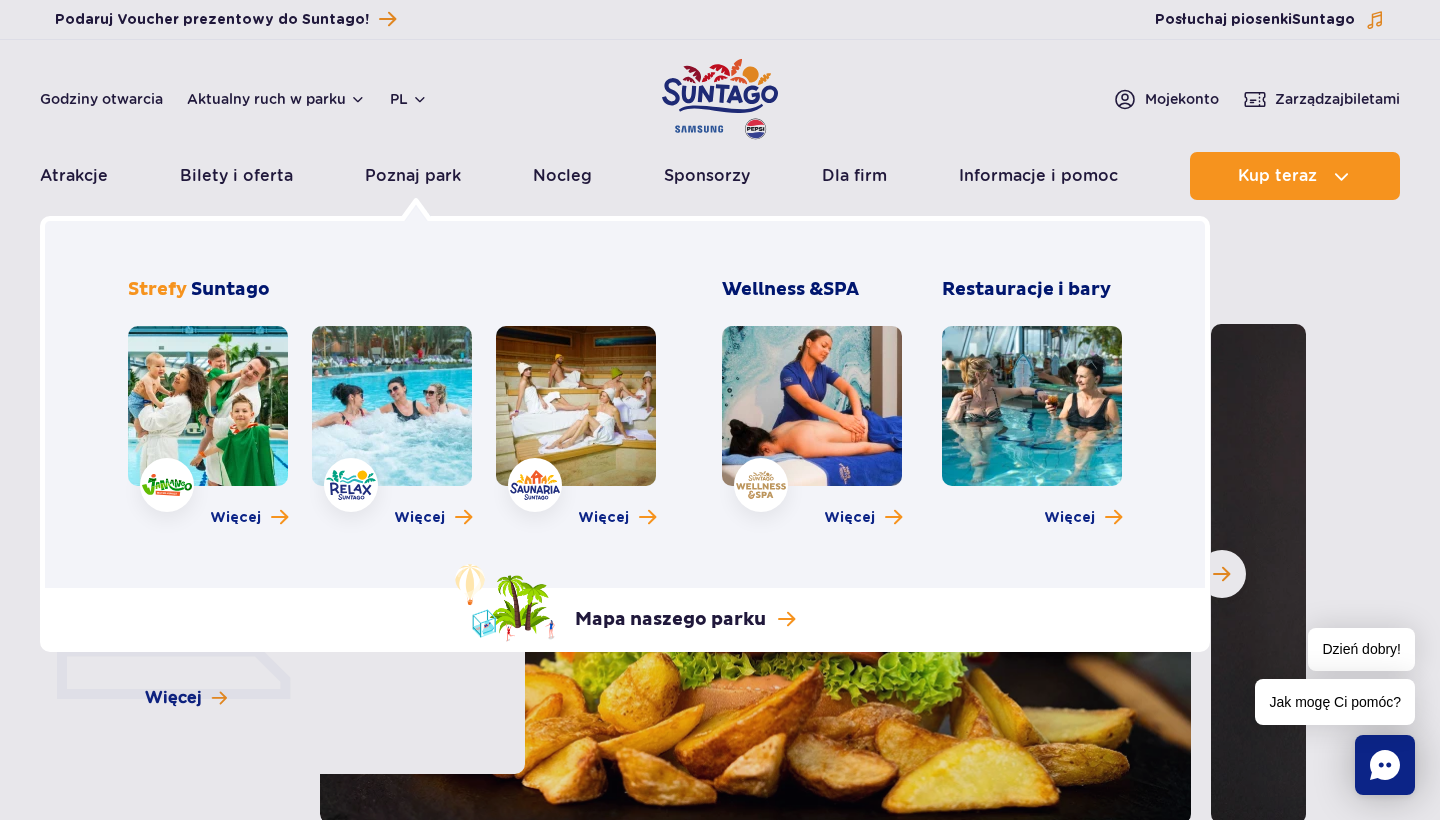 click at bounding box center [208, 406] 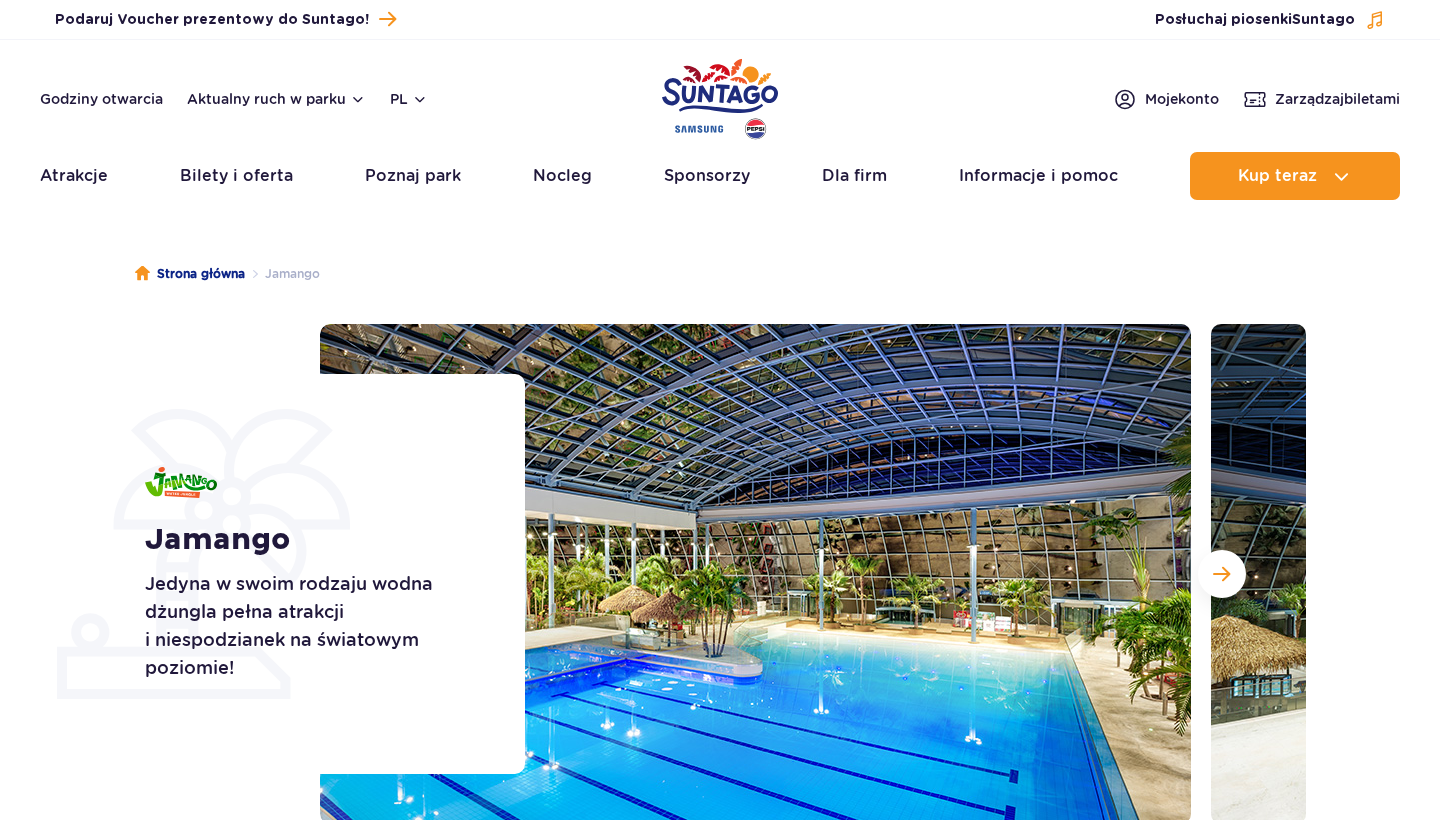scroll, scrollTop: 0, scrollLeft: 0, axis: both 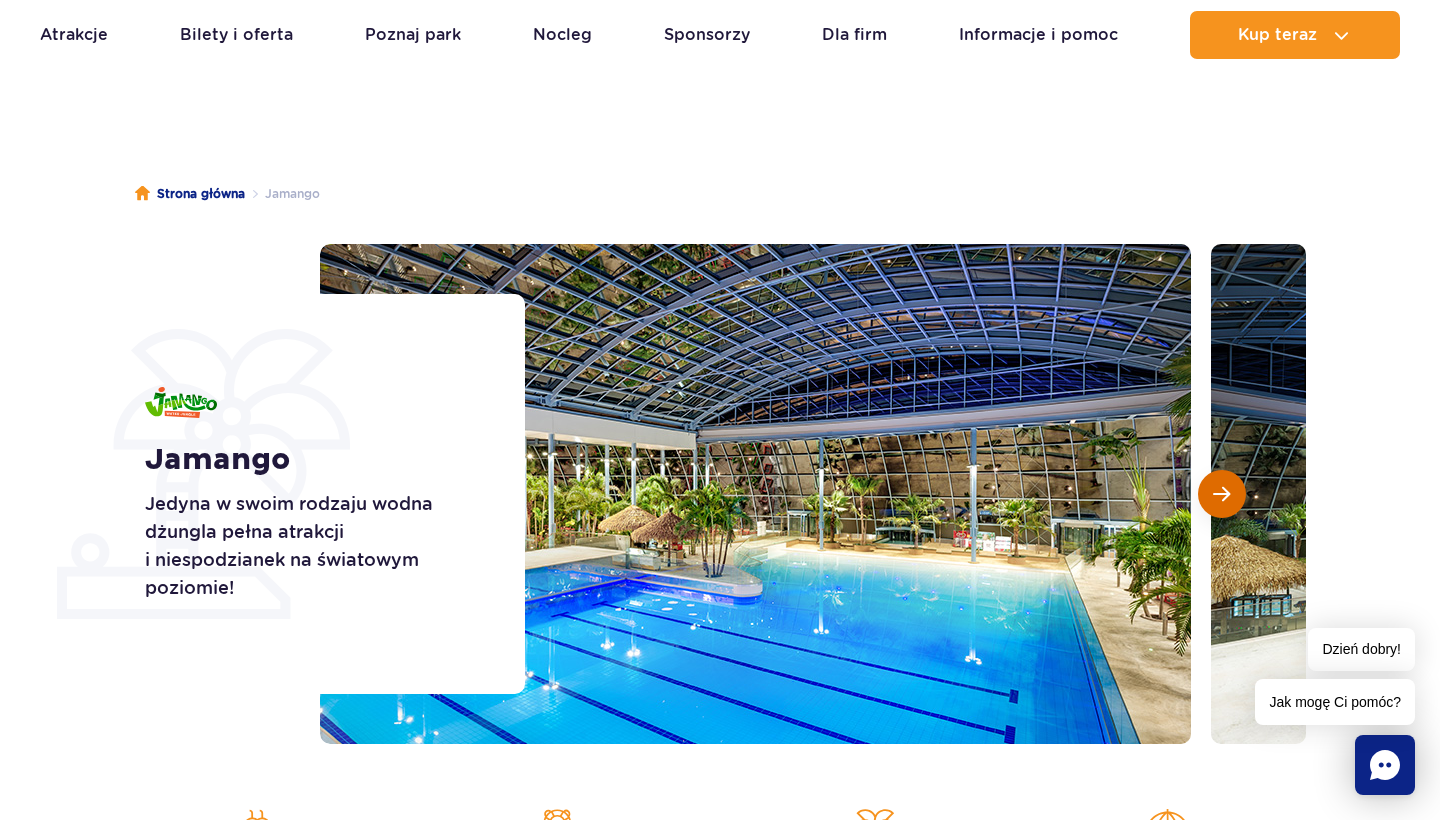 click at bounding box center (1221, 494) 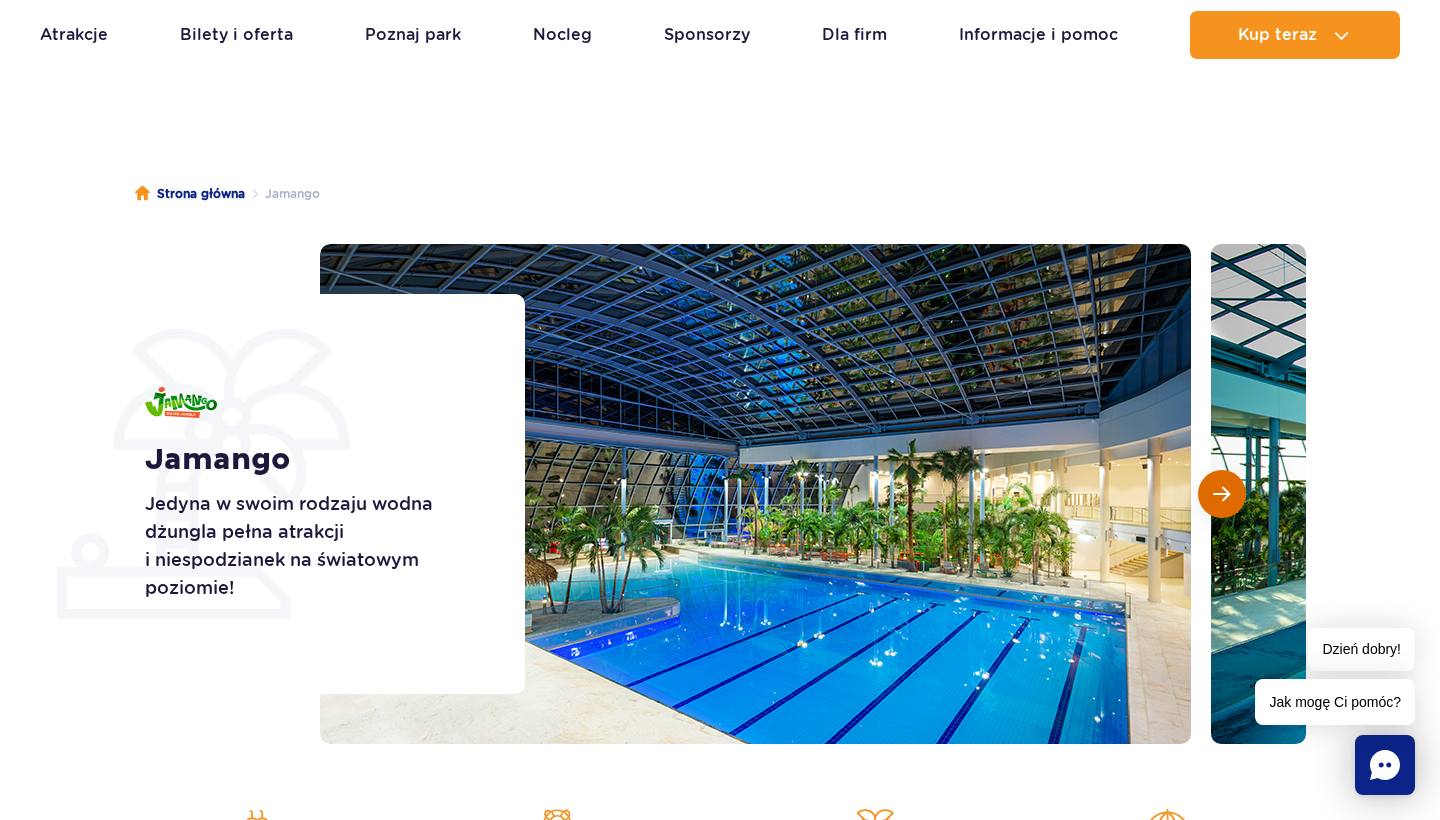 click at bounding box center [1221, 494] 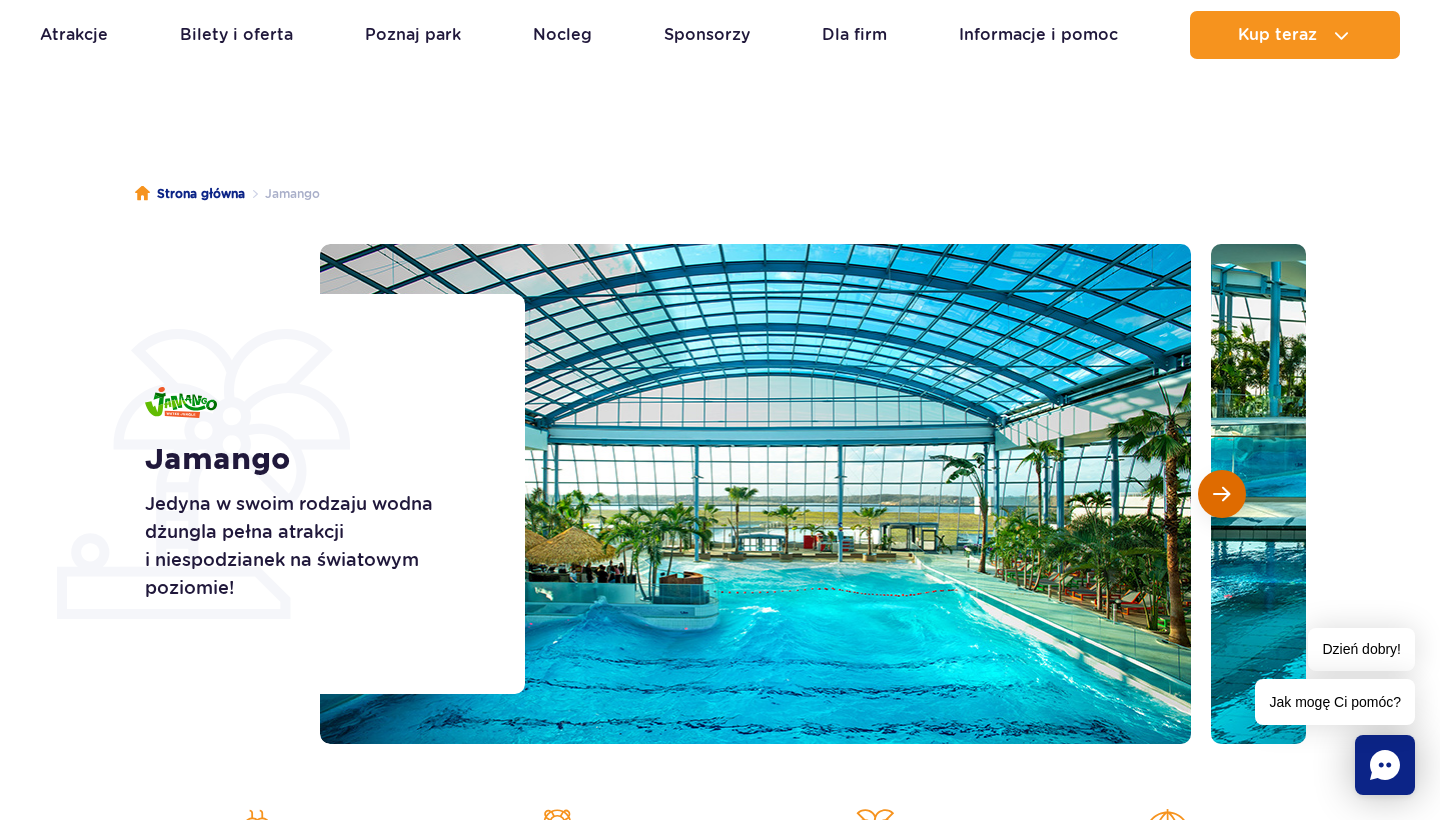 click at bounding box center (1221, 494) 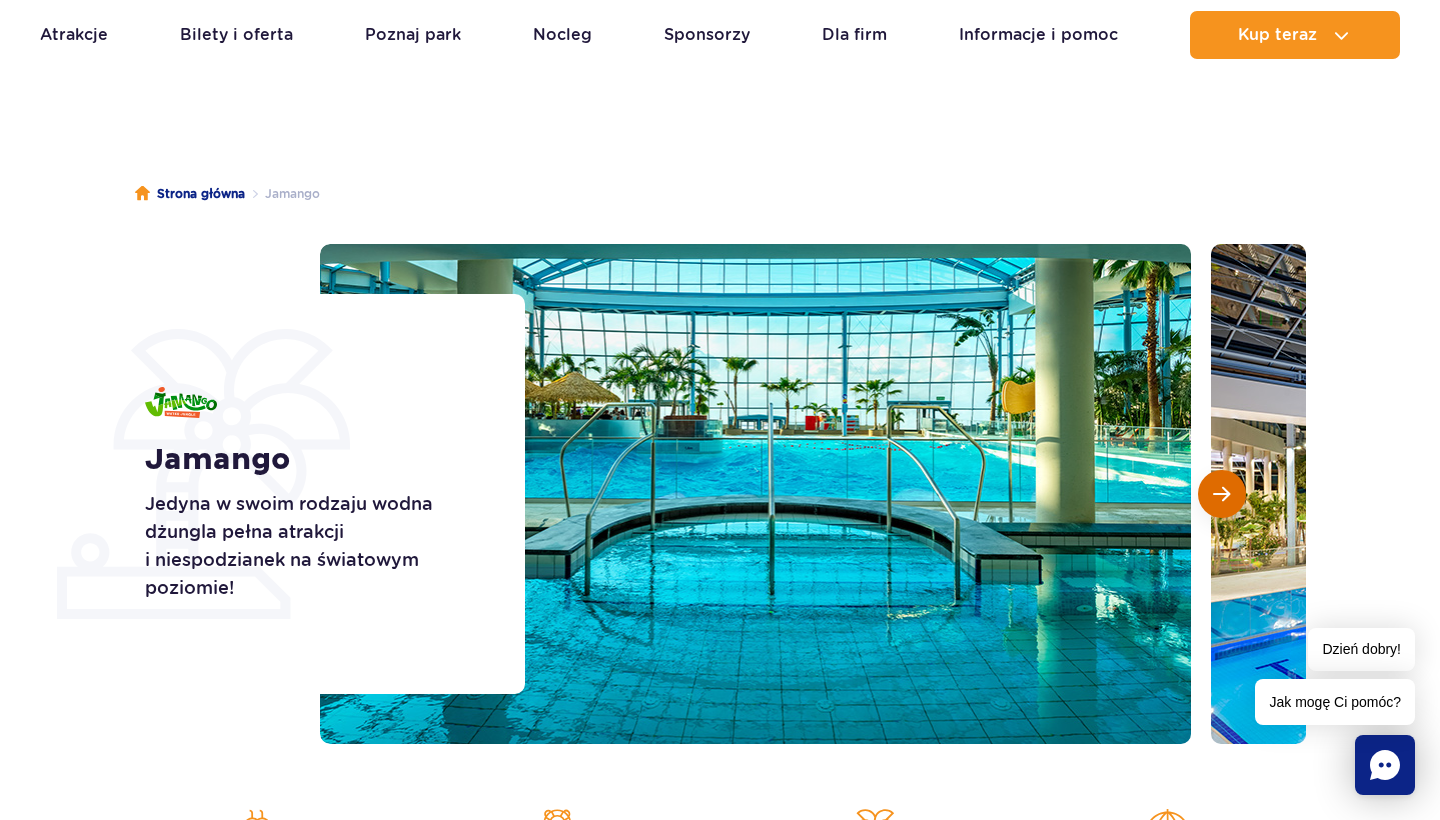 click at bounding box center (1221, 494) 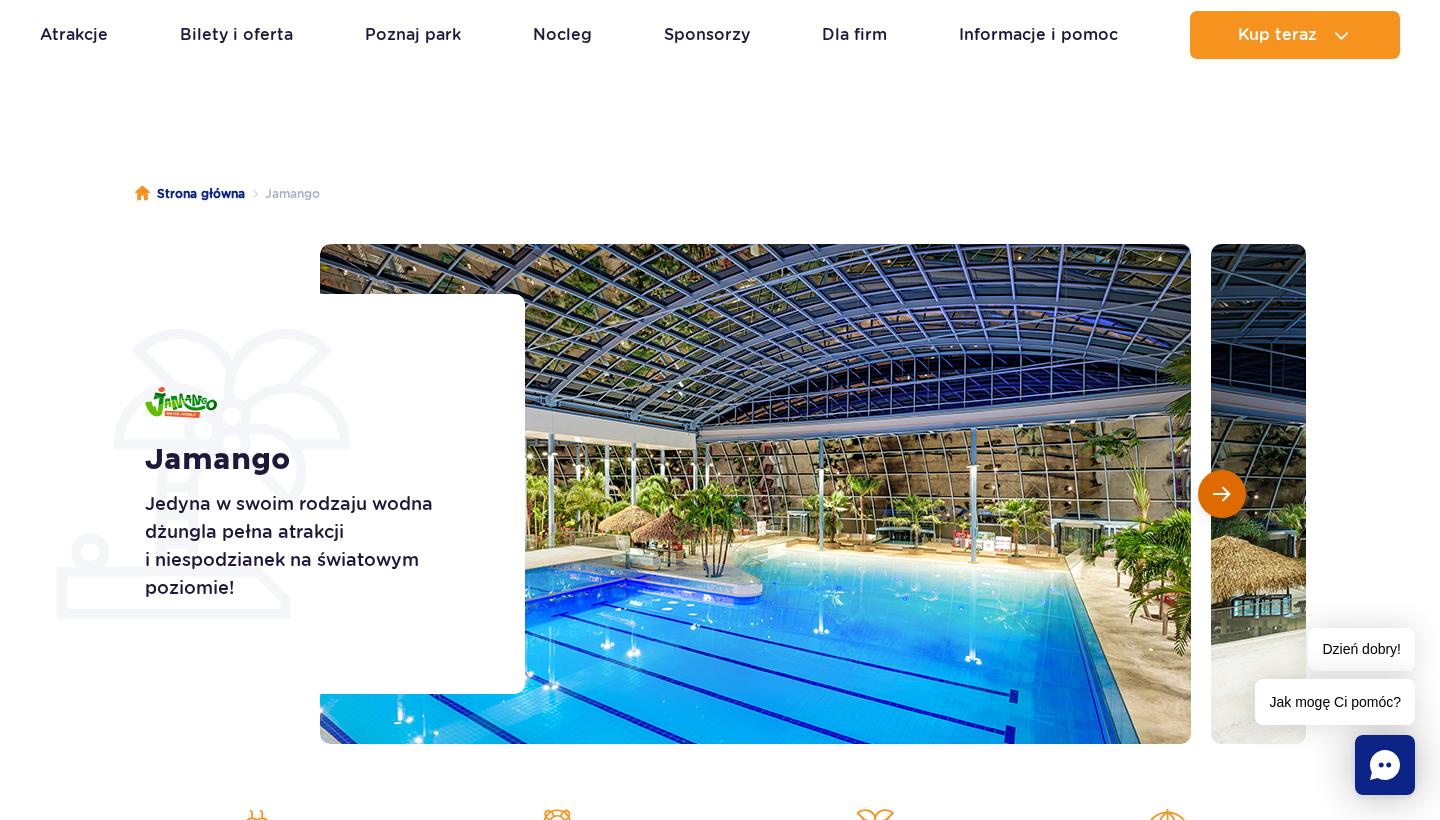 click at bounding box center (1221, 494) 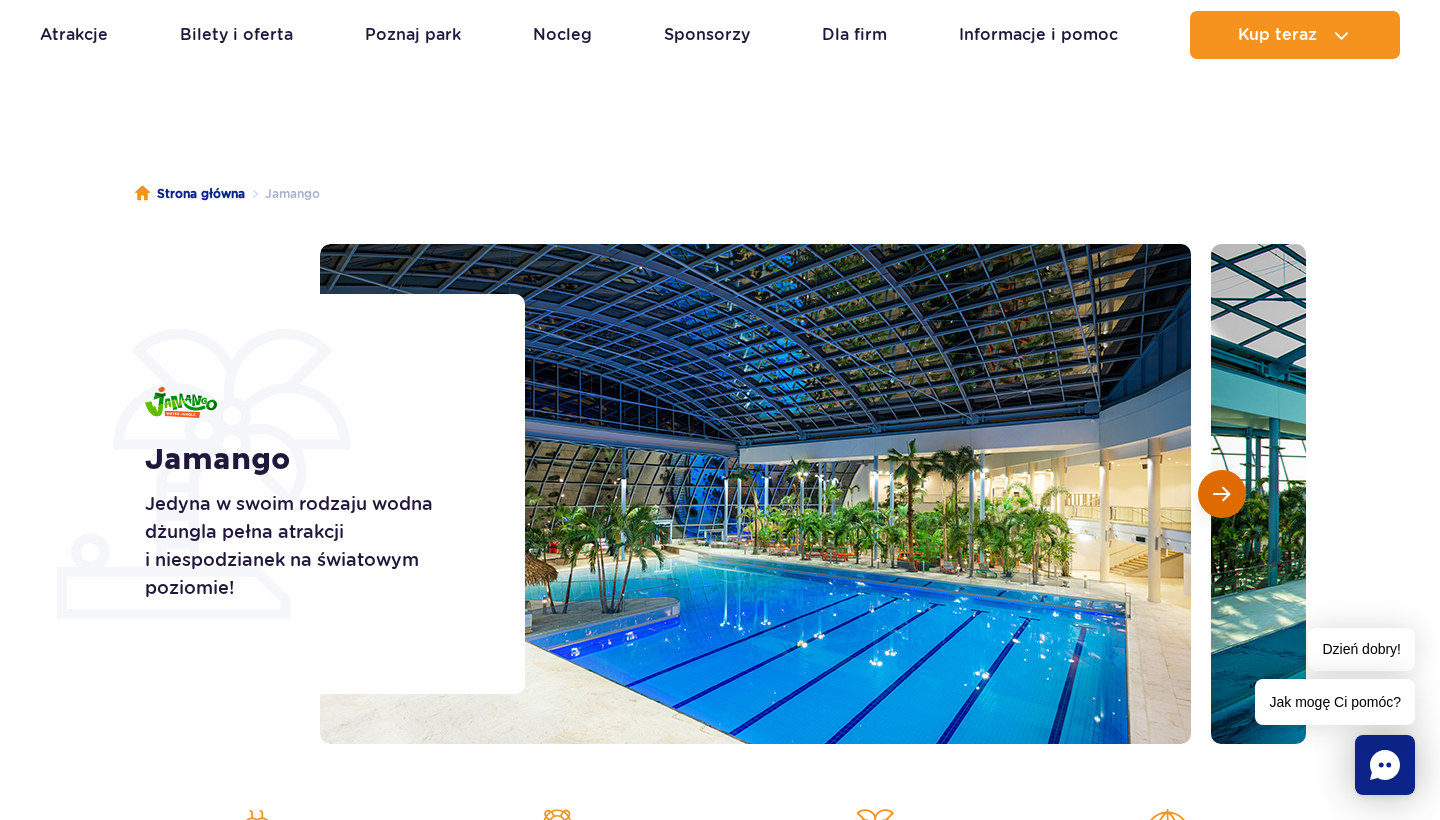 click at bounding box center (1221, 494) 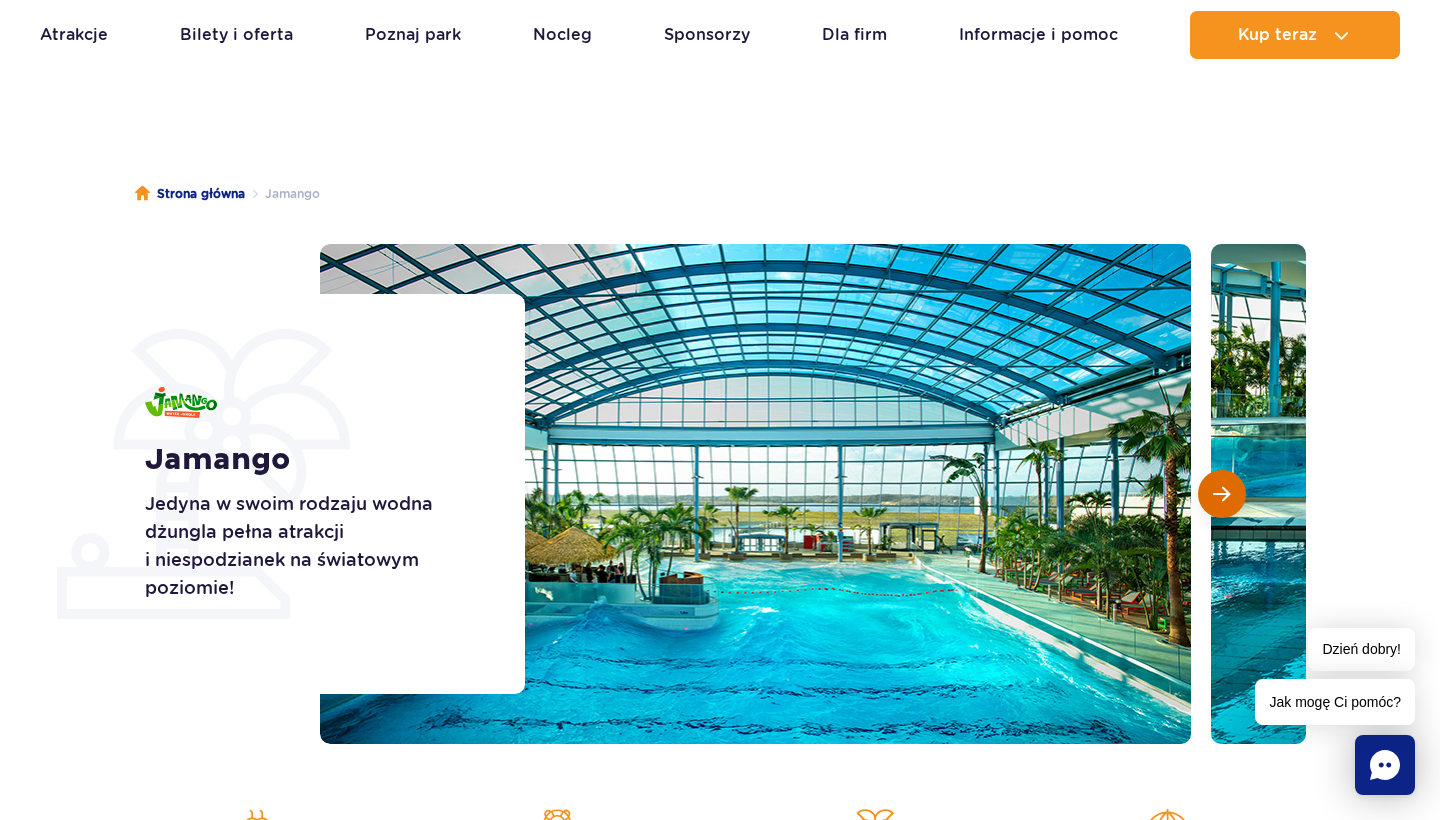 click at bounding box center (1221, 494) 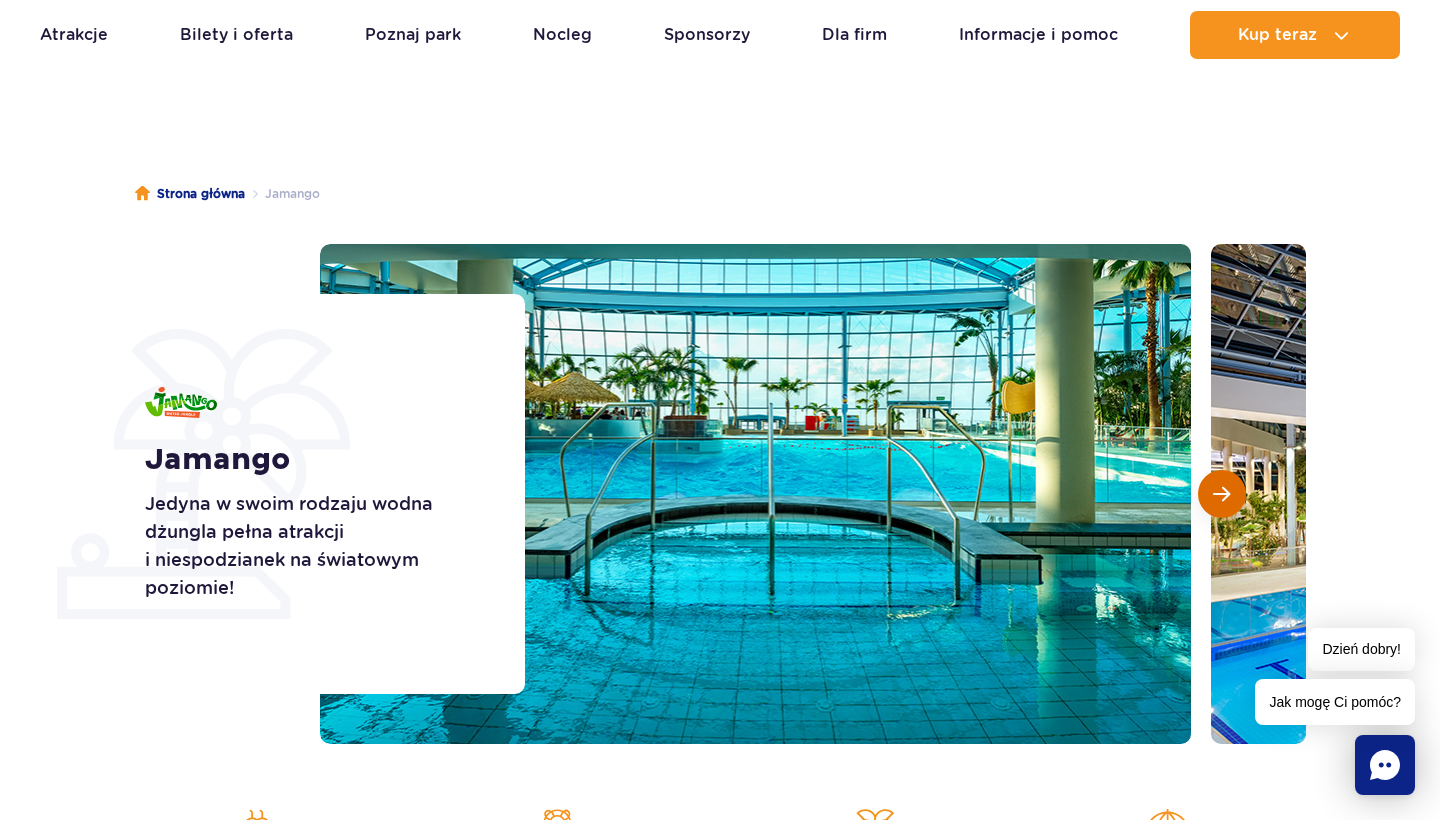 click at bounding box center (1221, 494) 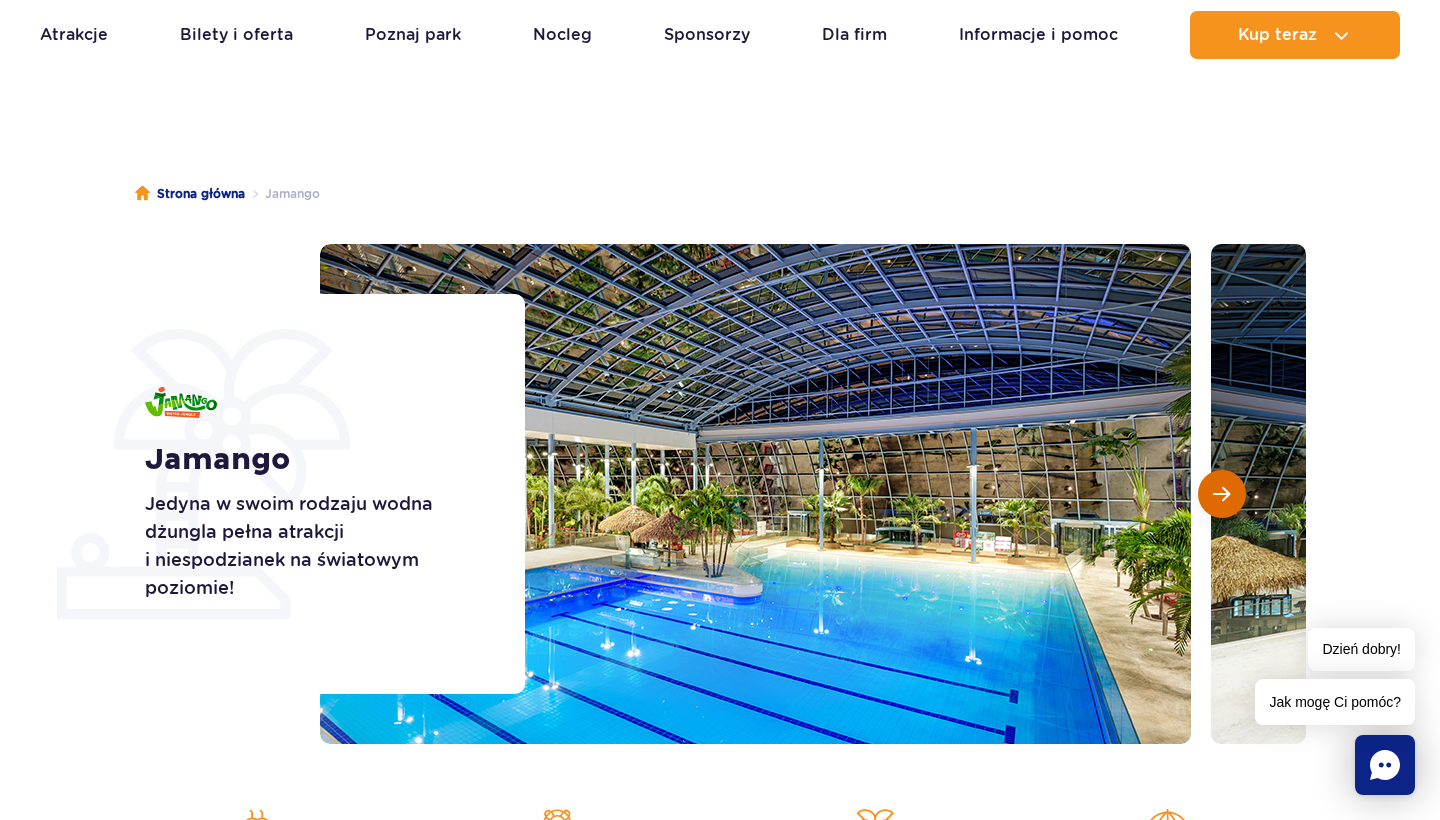 click at bounding box center (1221, 494) 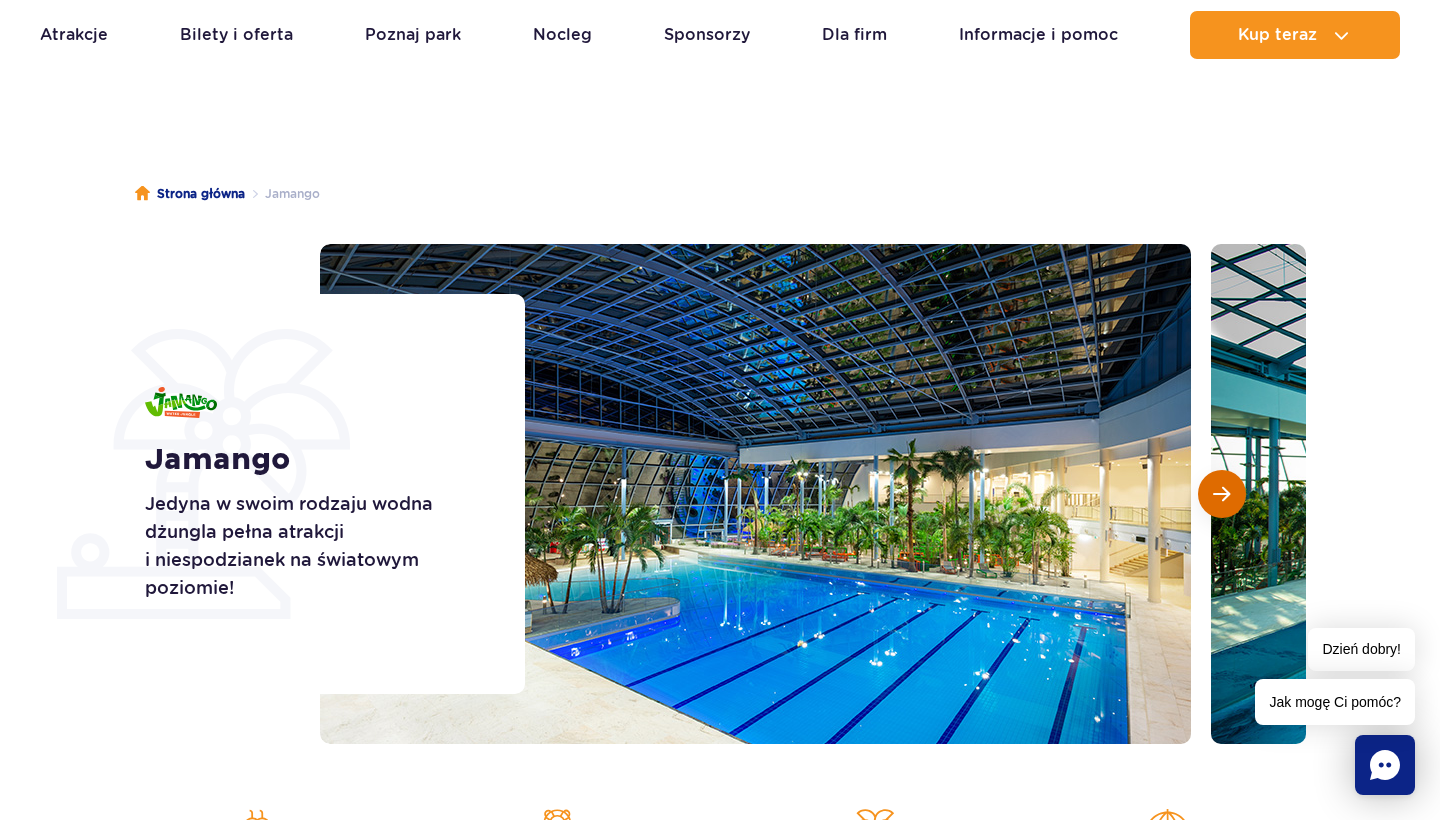 click at bounding box center [1221, 494] 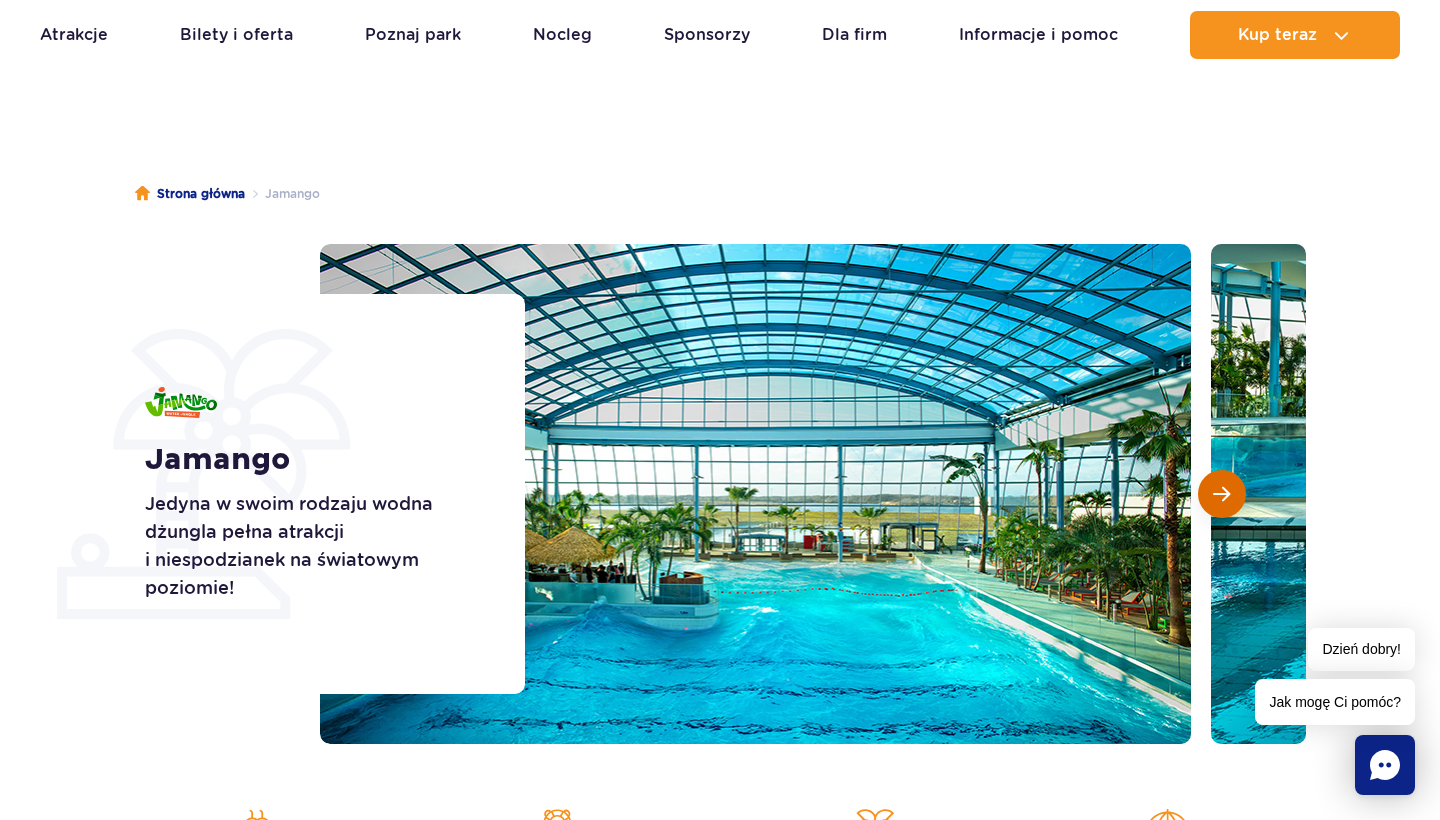 click at bounding box center (1221, 494) 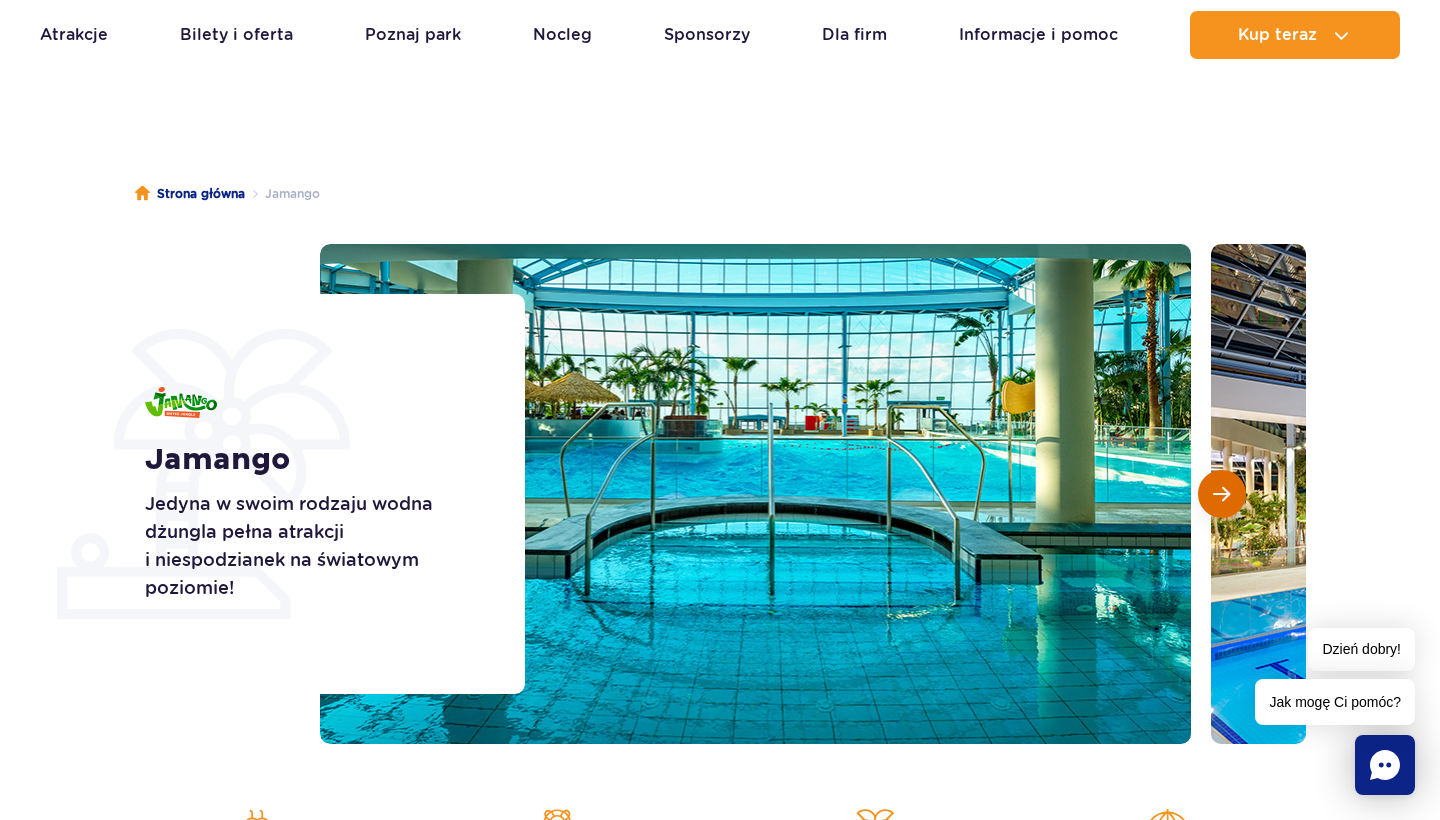 click at bounding box center [1221, 494] 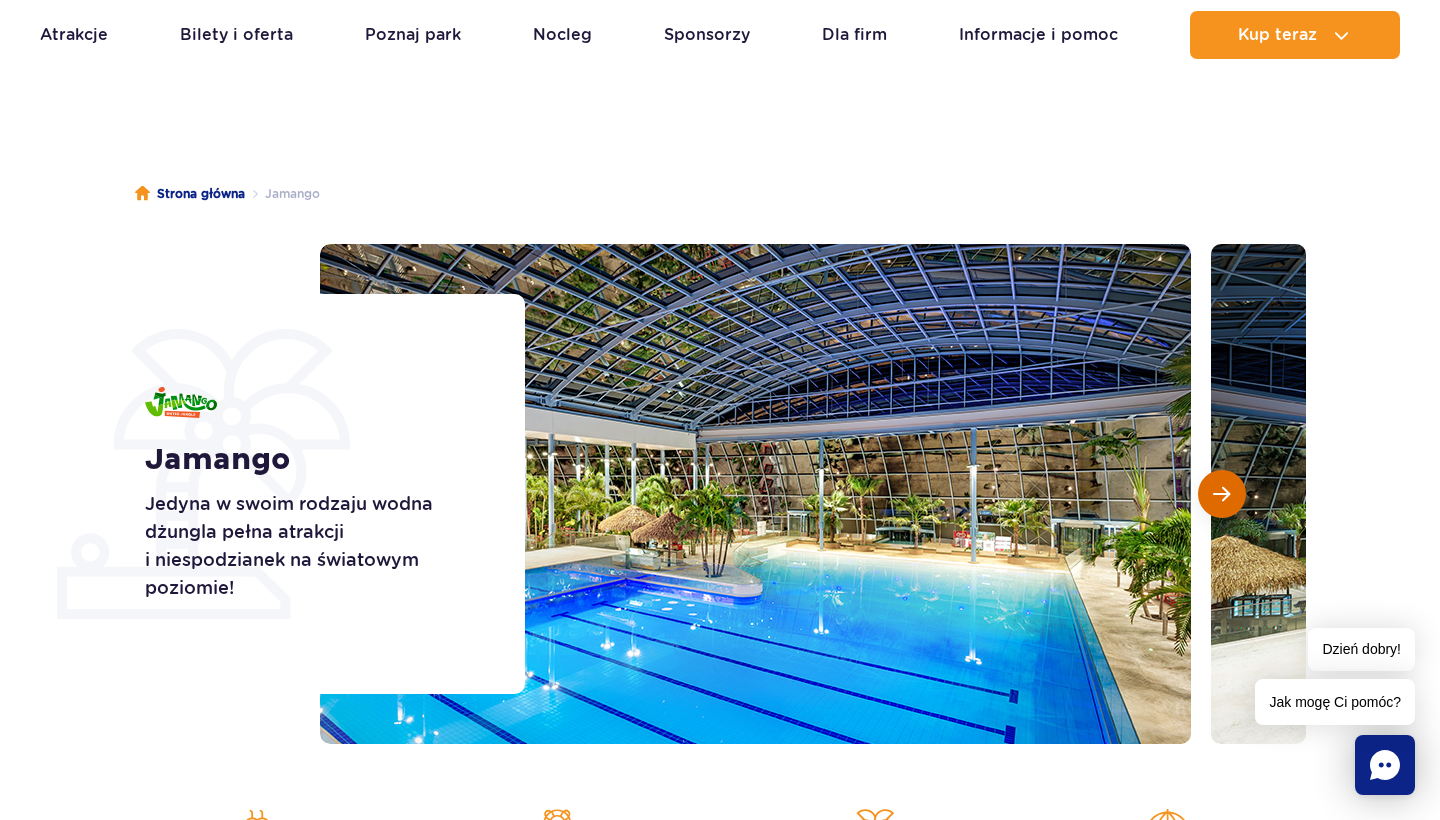 click at bounding box center [1221, 494] 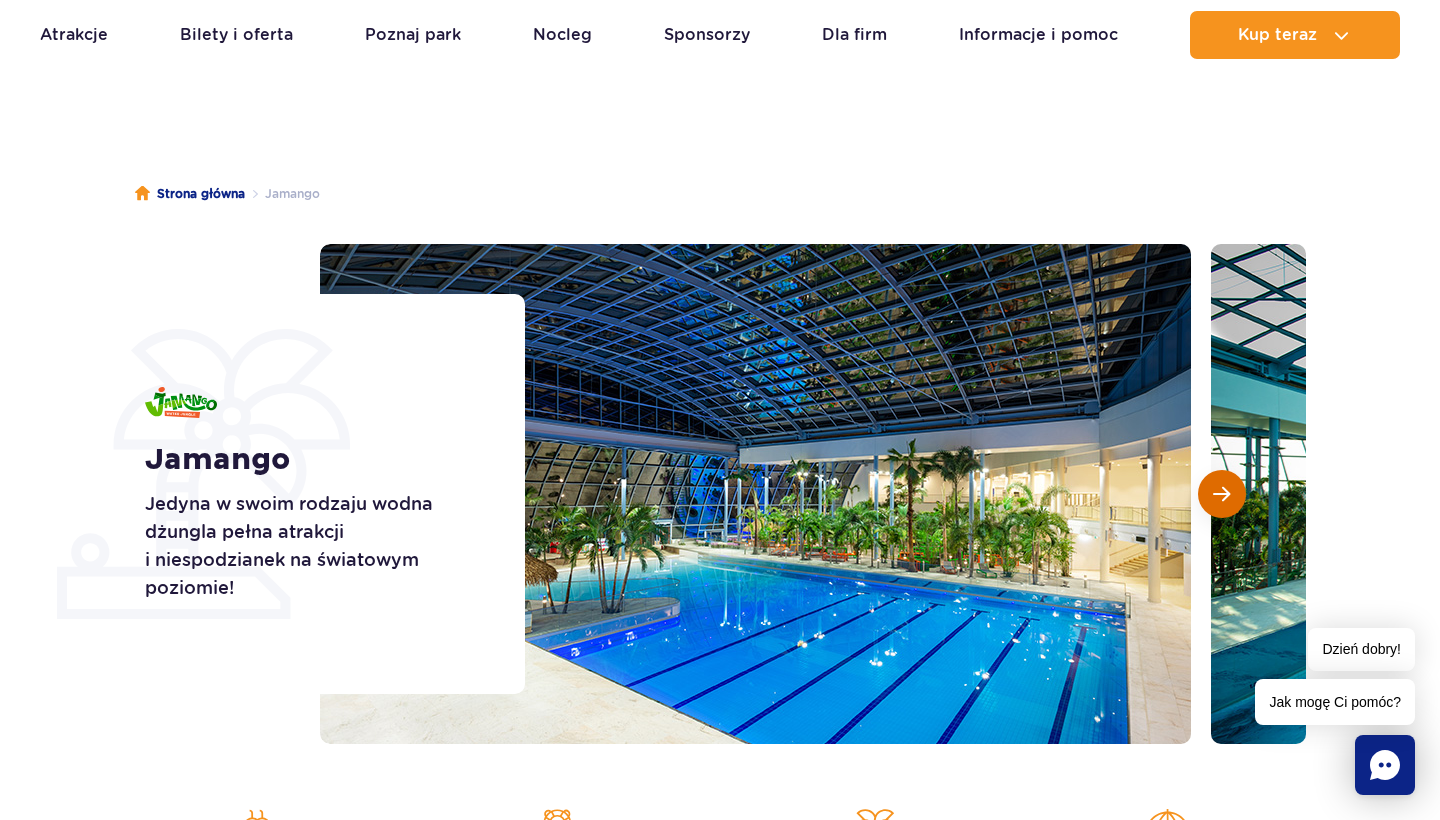 click at bounding box center (1221, 494) 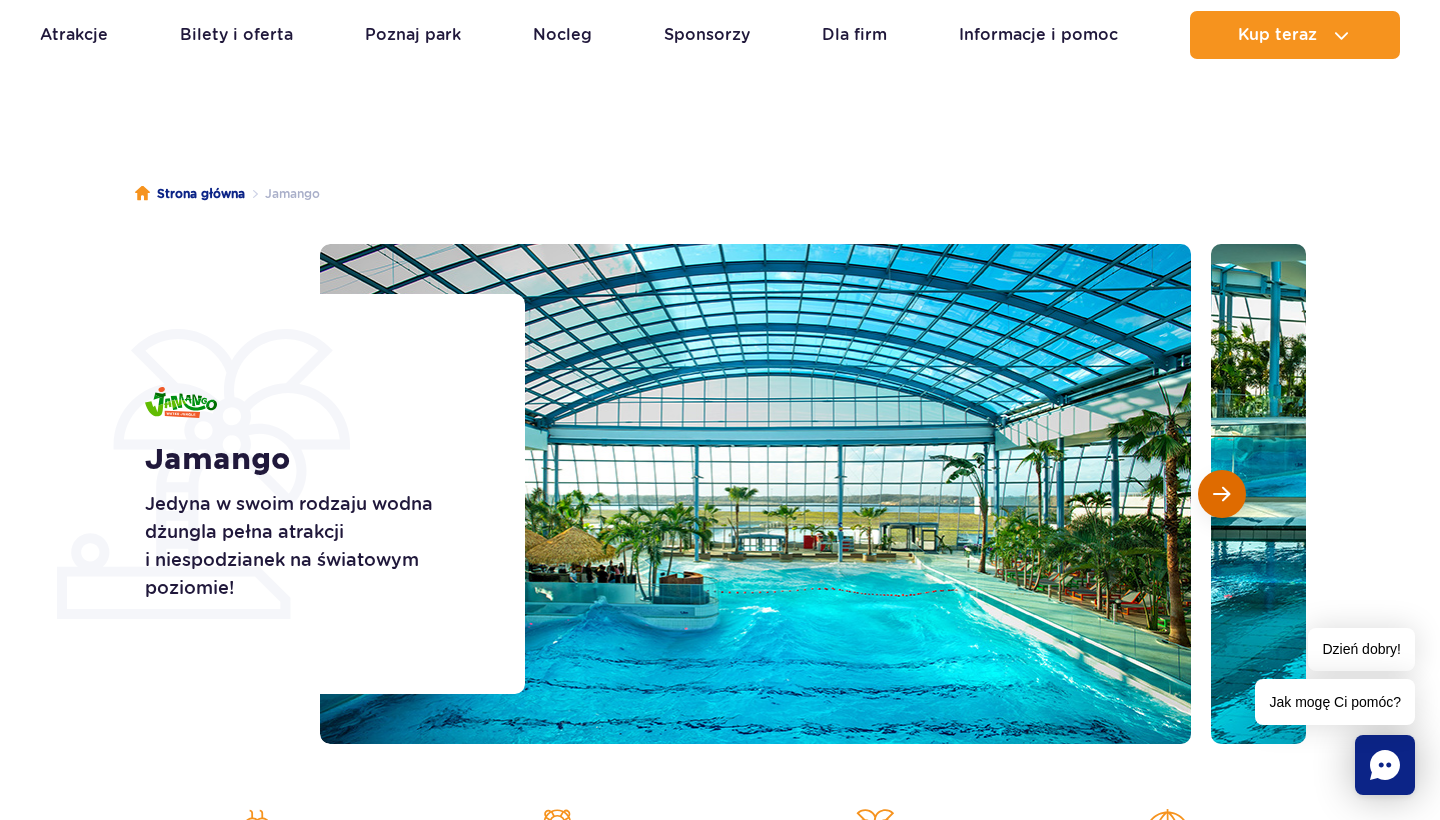 click at bounding box center (1221, 494) 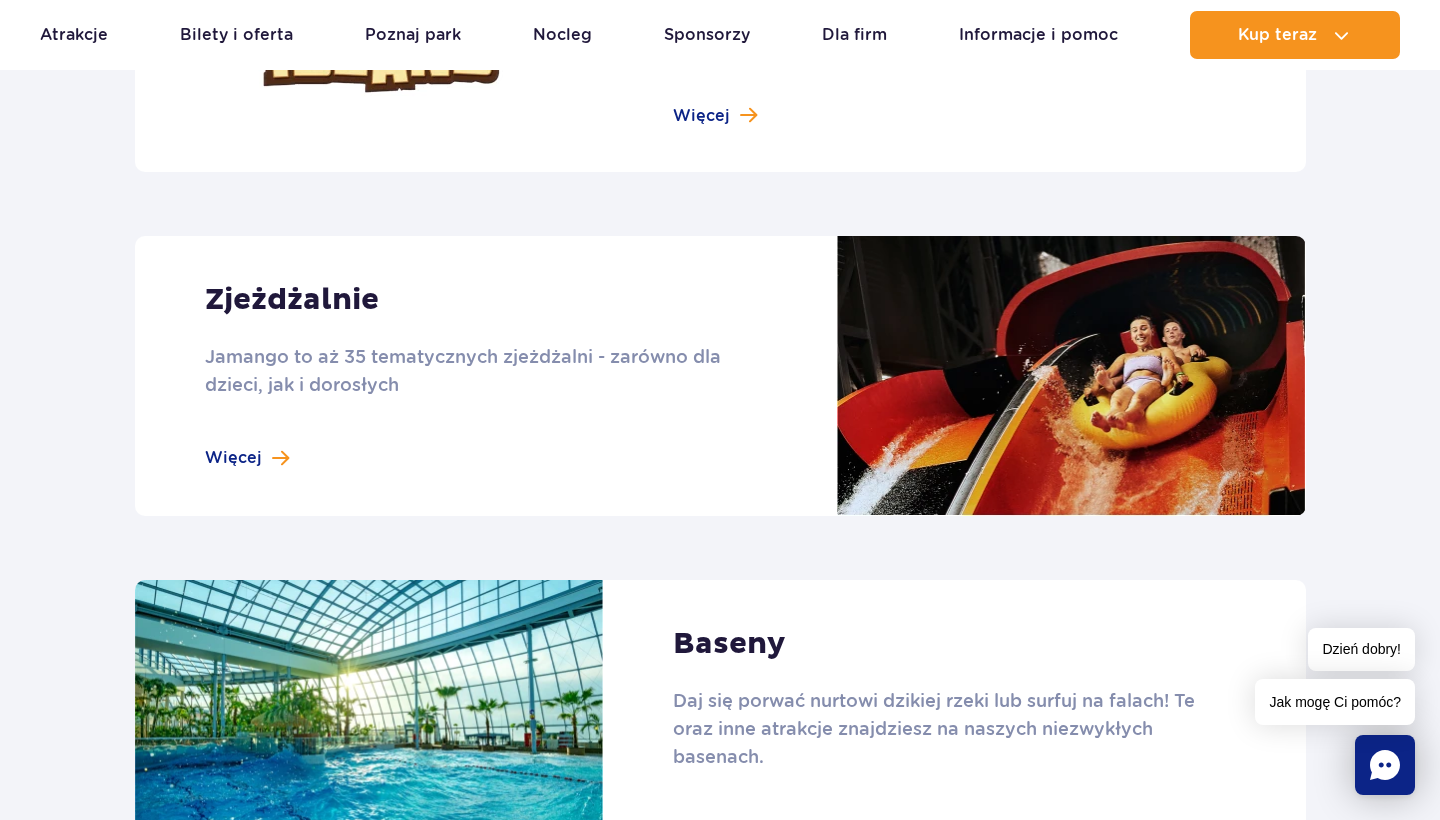 scroll, scrollTop: 1642, scrollLeft: 0, axis: vertical 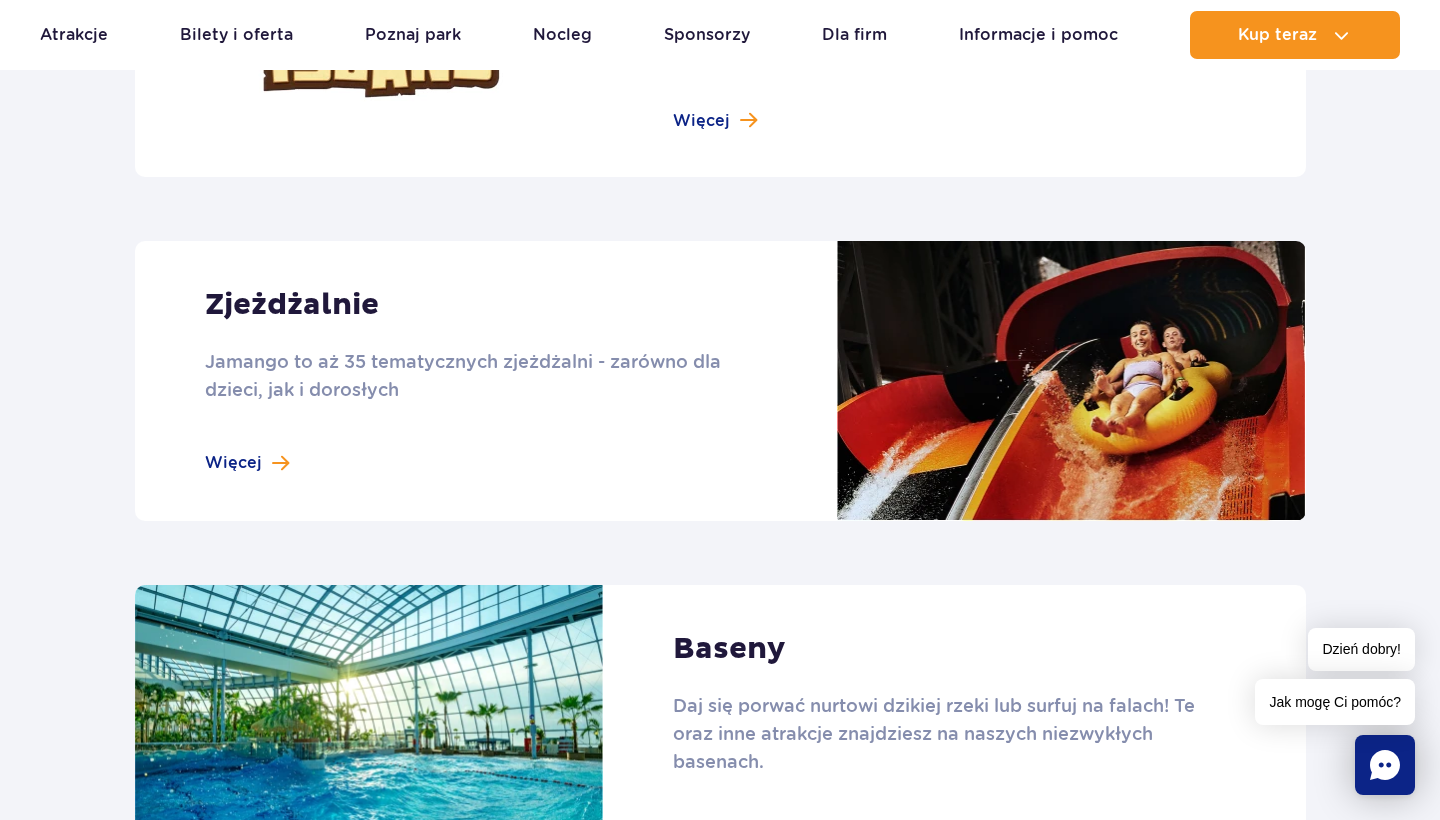 click at bounding box center [720, 381] 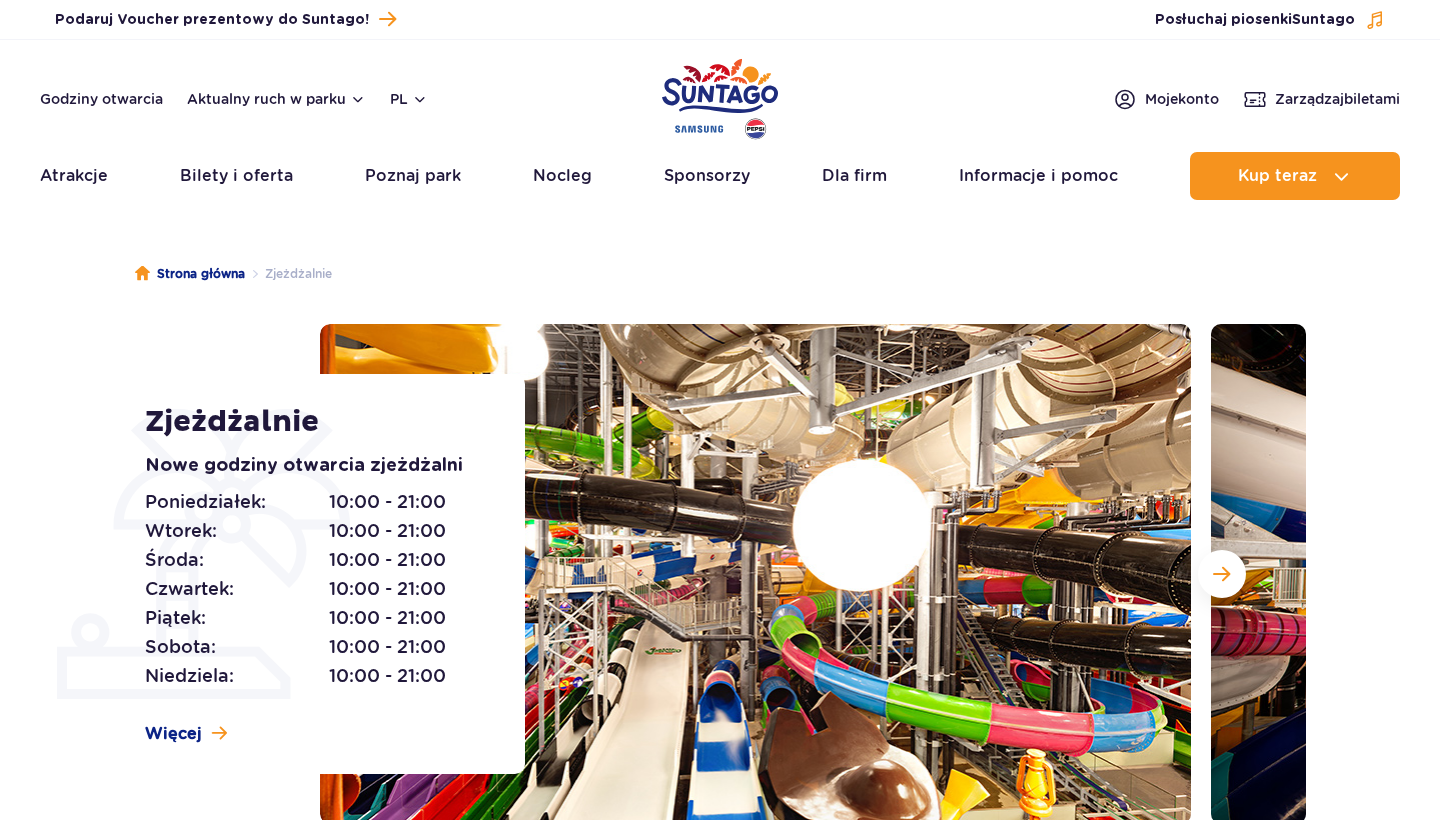 scroll, scrollTop: 0, scrollLeft: 0, axis: both 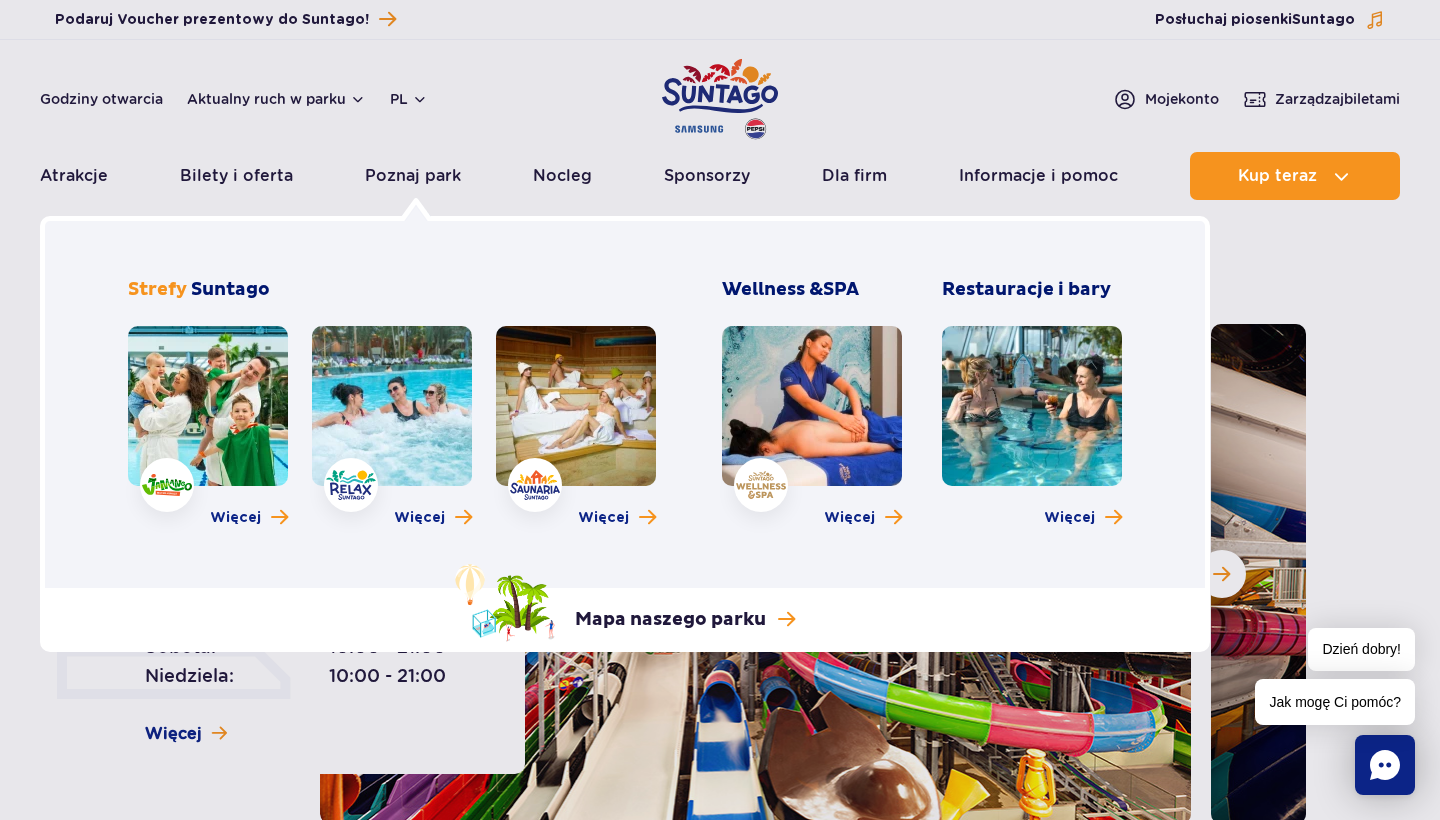 click at bounding box center (392, 406) 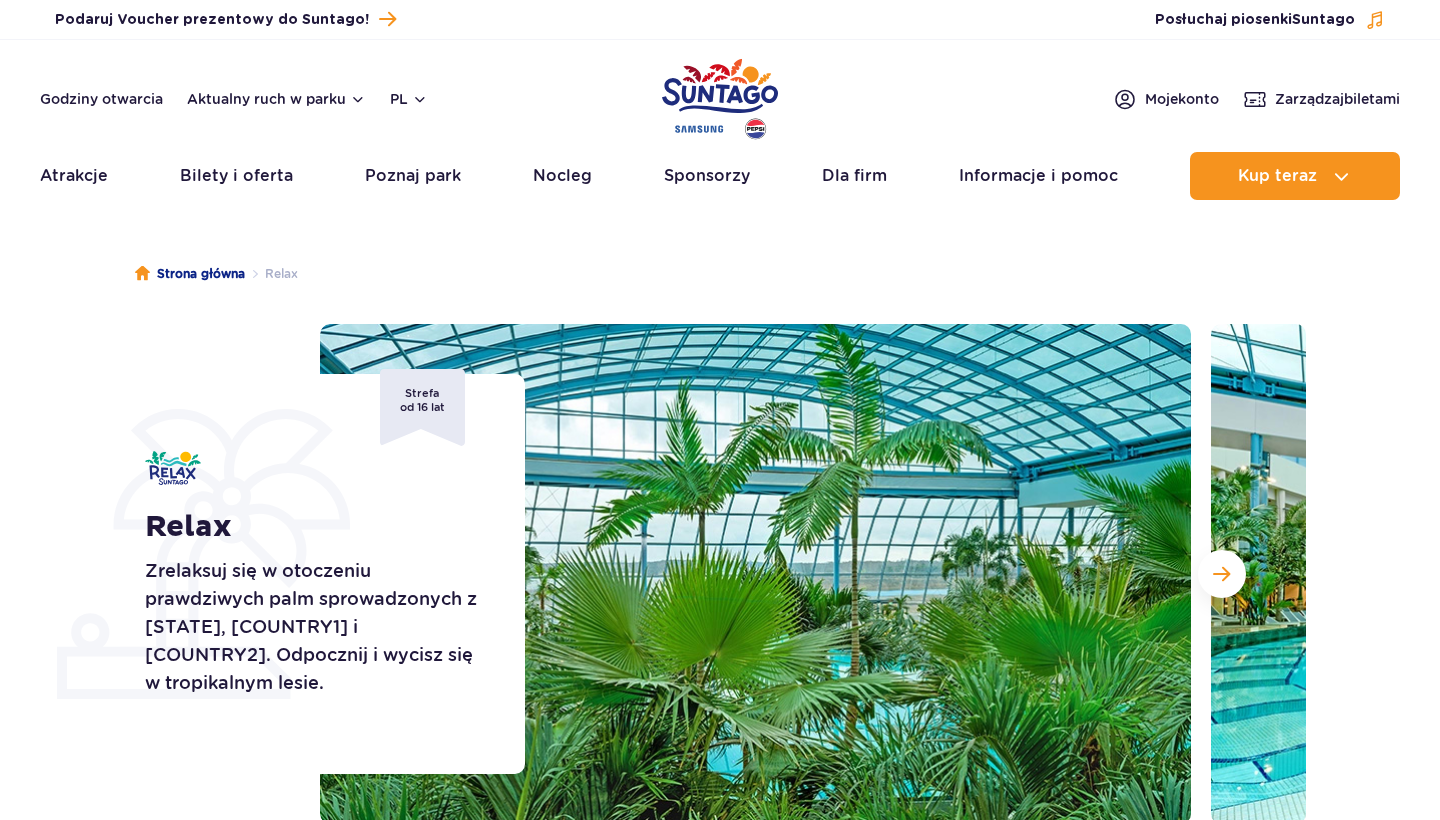 scroll, scrollTop: 0, scrollLeft: 0, axis: both 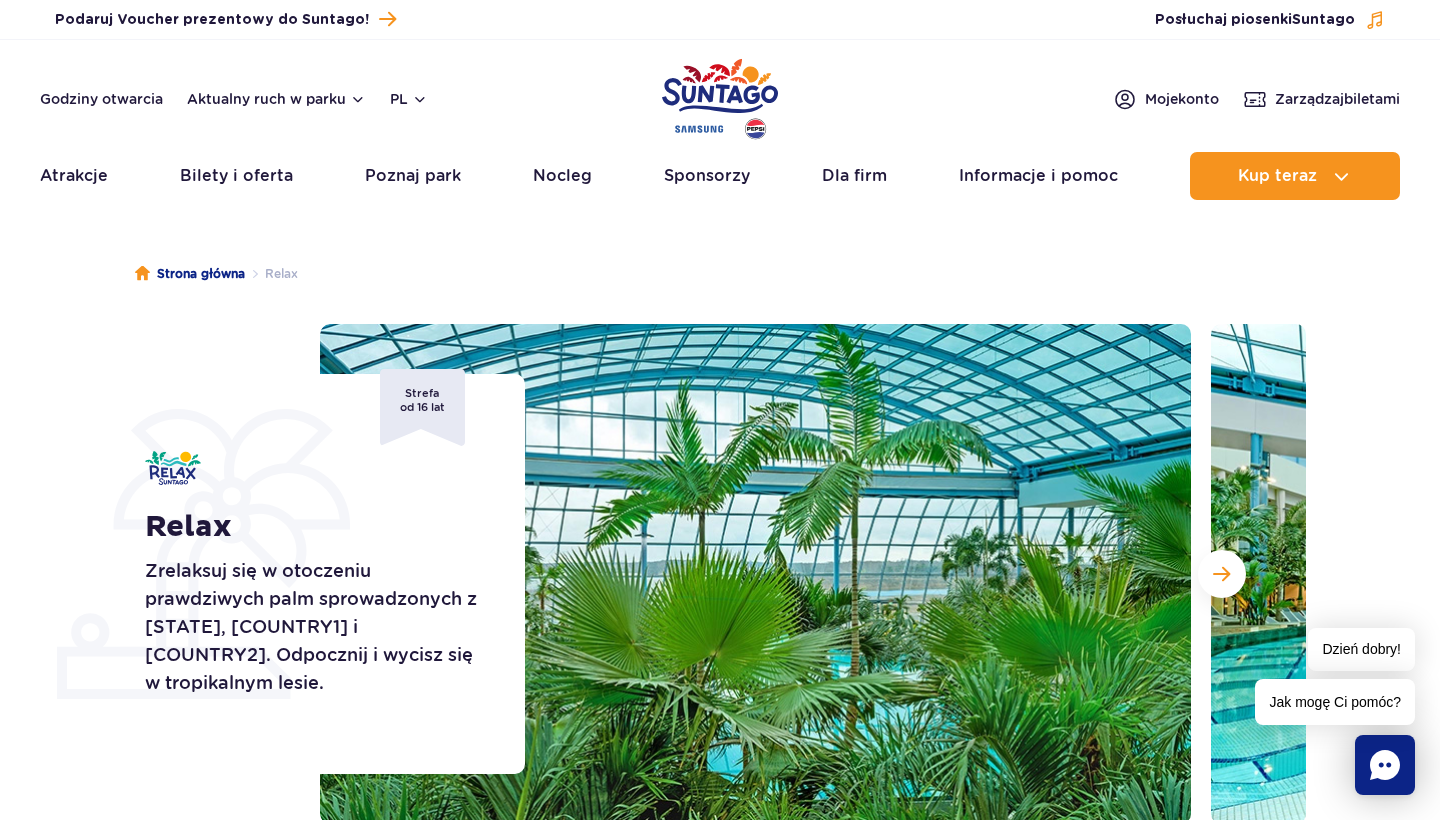 drag, startPoint x: 983, startPoint y: 189, endPoint x: 777, endPoint y: 183, distance: 206.08736 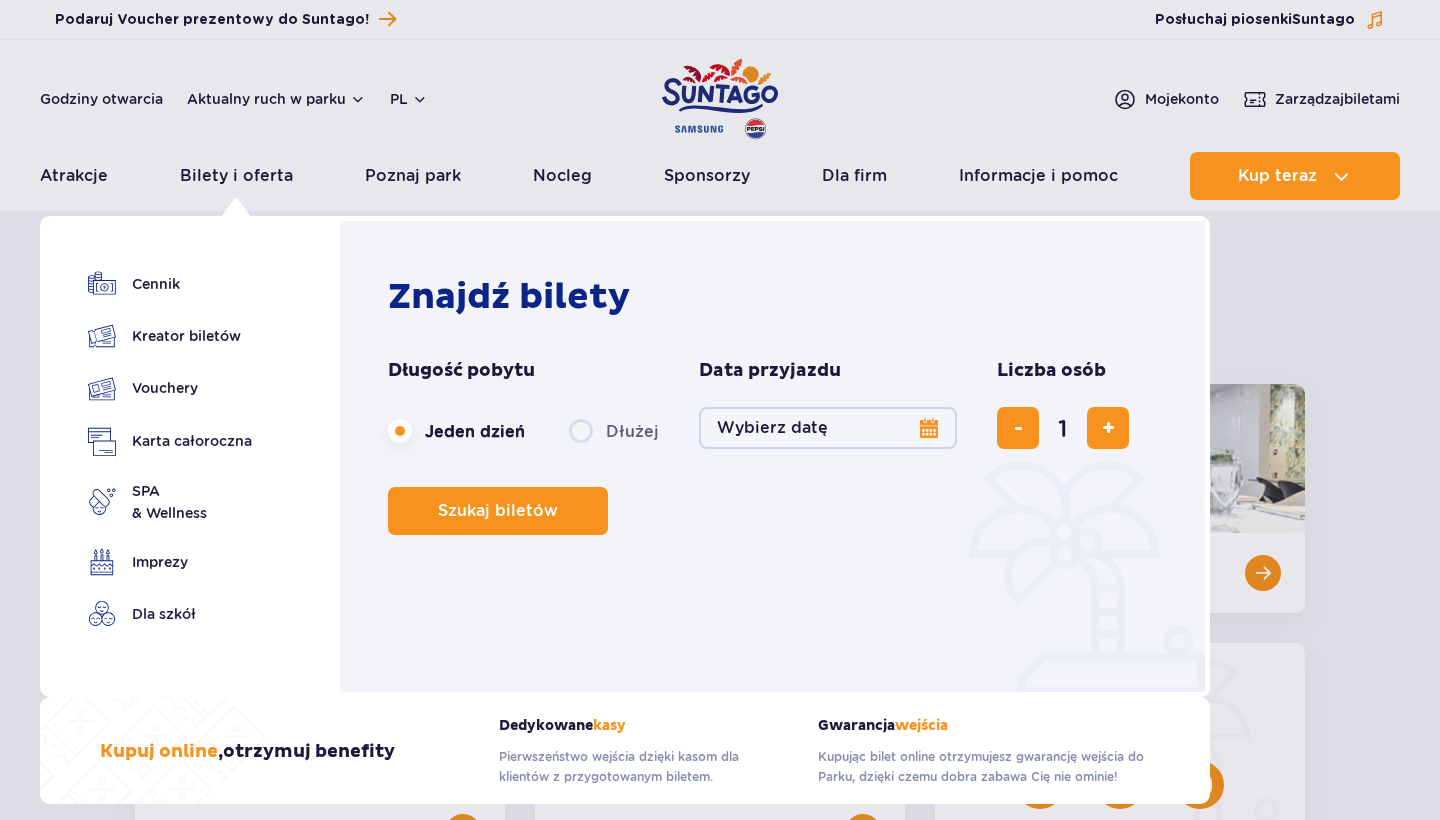 scroll, scrollTop: 0, scrollLeft: 0, axis: both 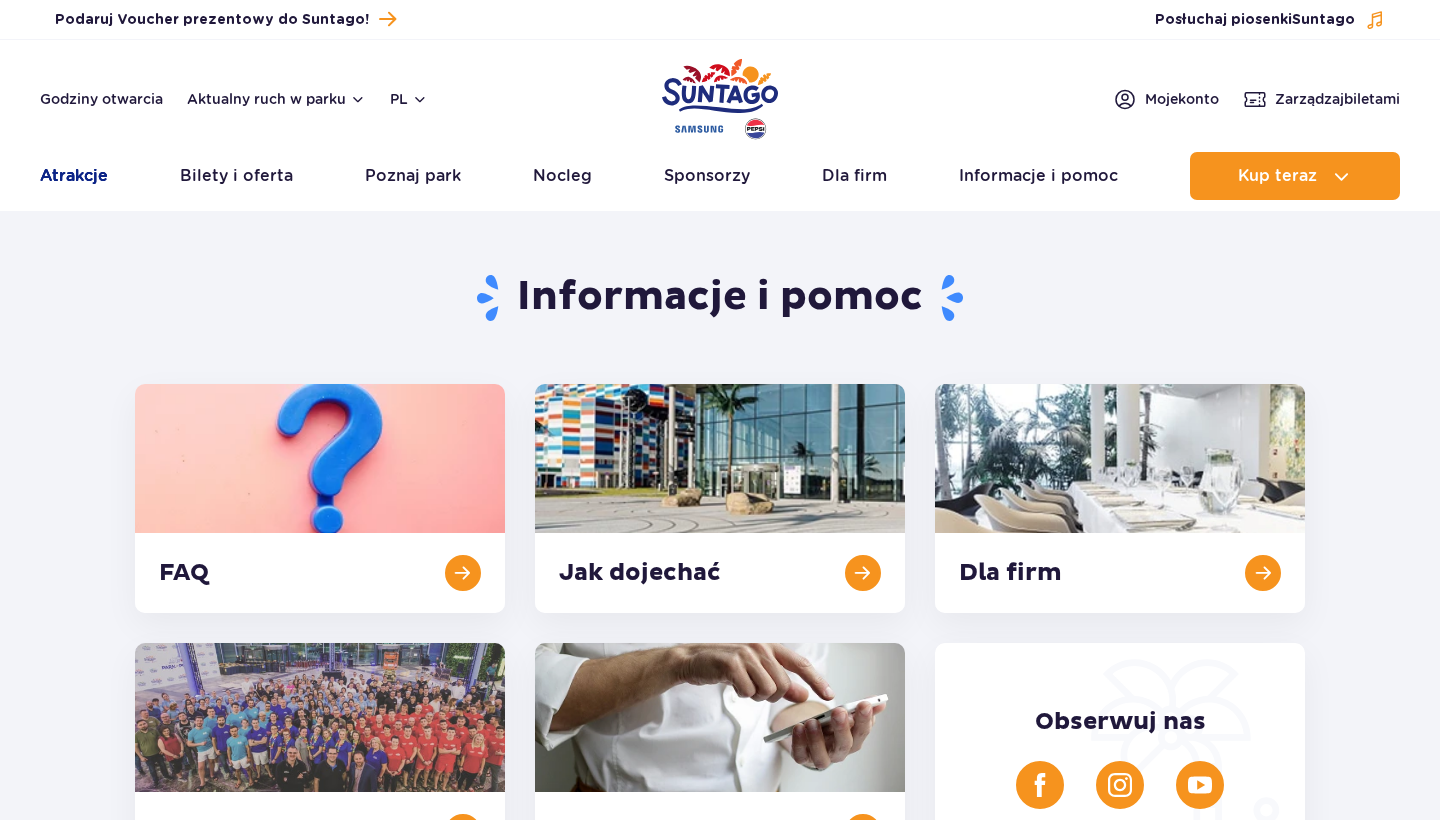 click on "Atrakcje" at bounding box center [74, 176] 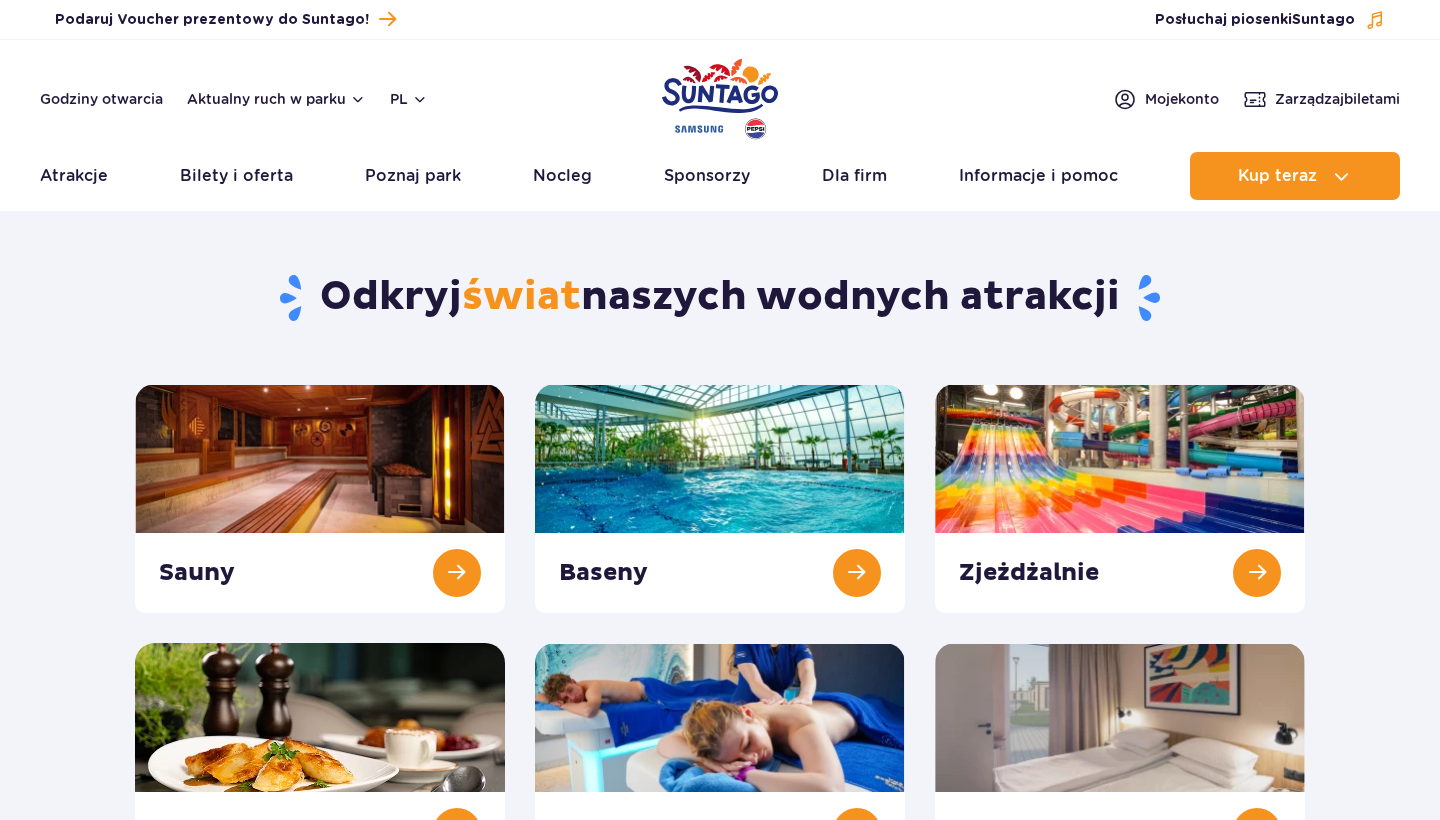 scroll, scrollTop: 0, scrollLeft: 0, axis: both 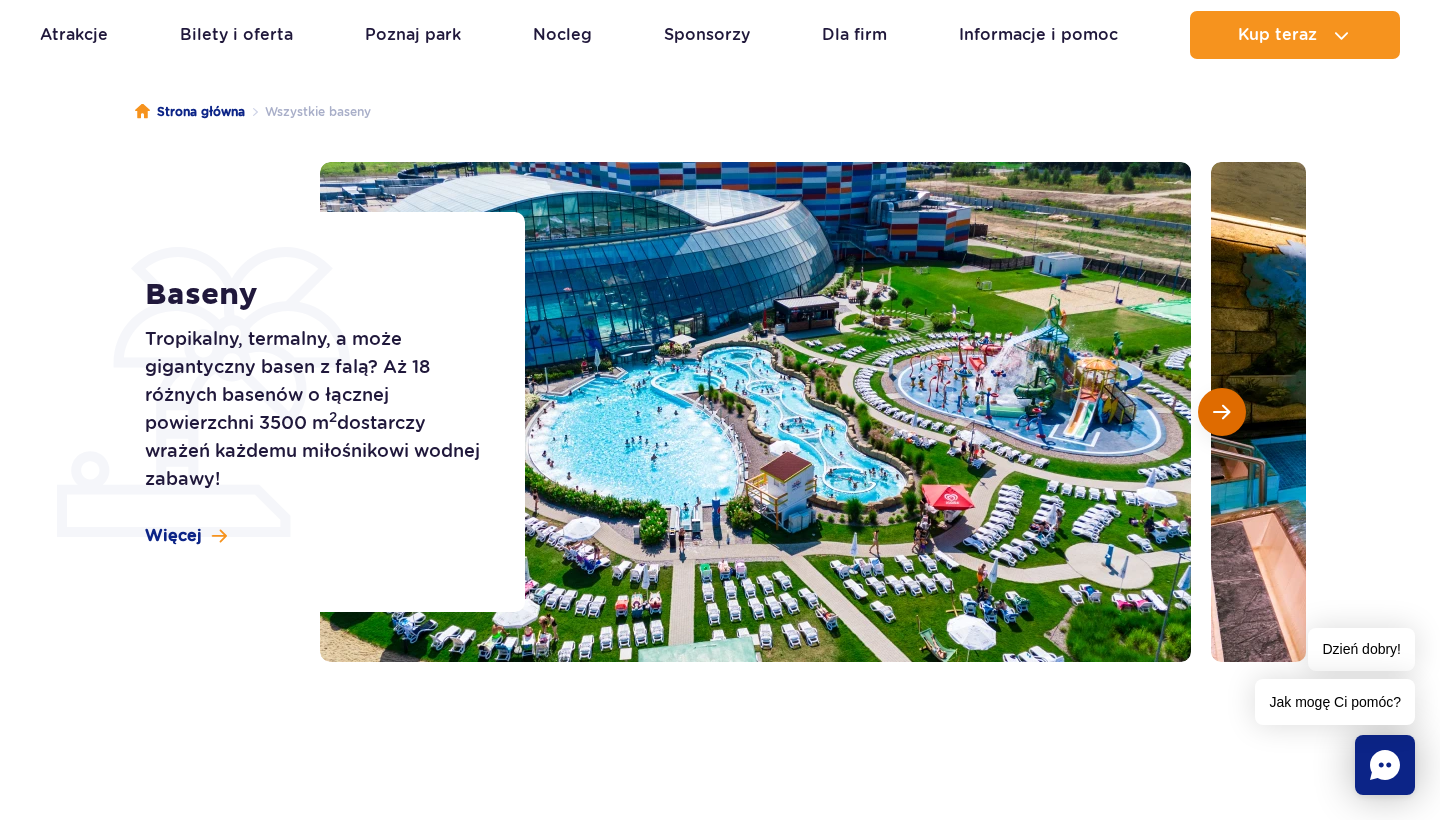 click at bounding box center [1222, 412] 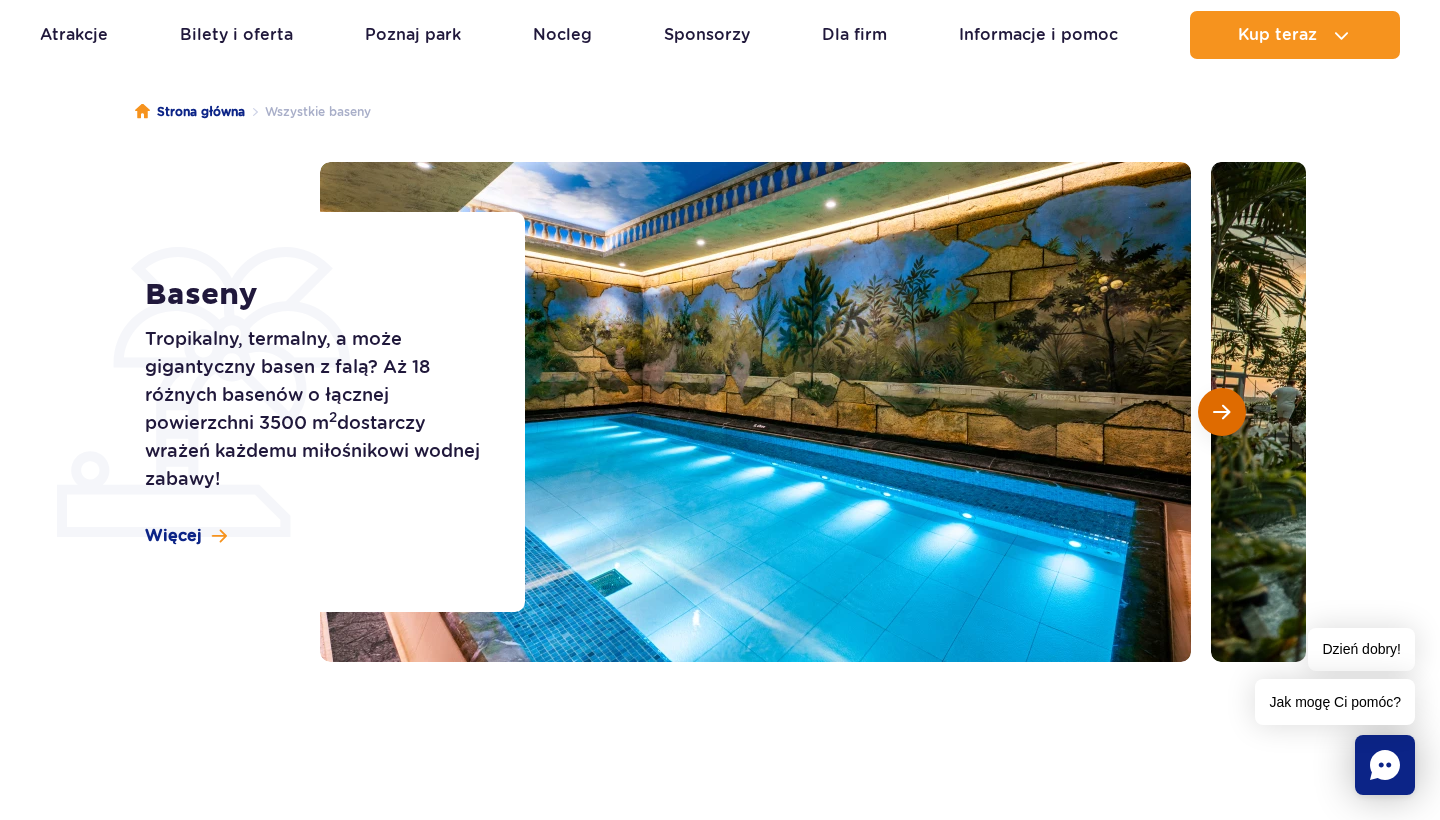 click at bounding box center [1221, 412] 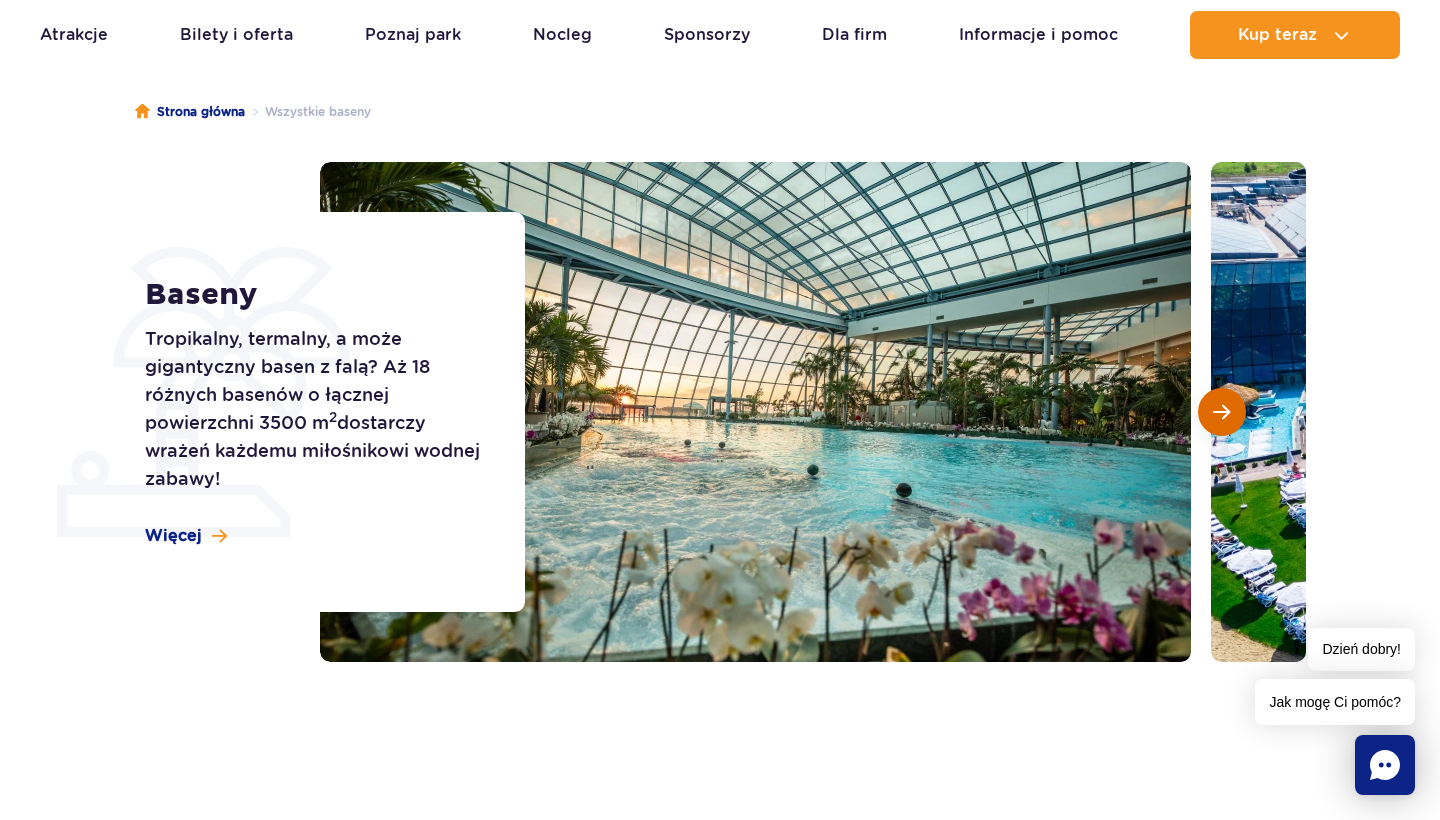 click at bounding box center [1221, 412] 